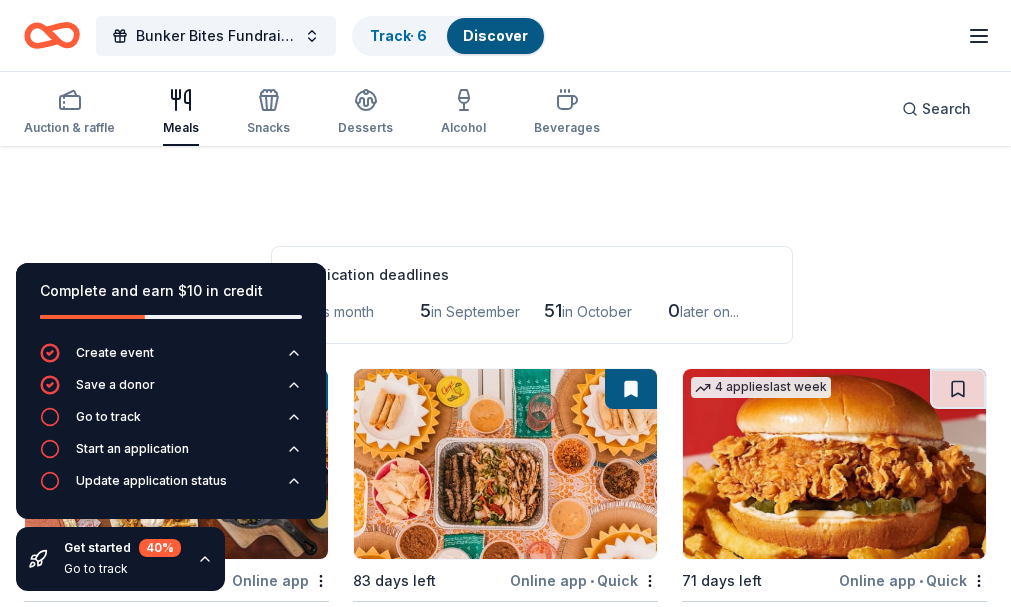 scroll, scrollTop: 179, scrollLeft: 0, axis: vertical 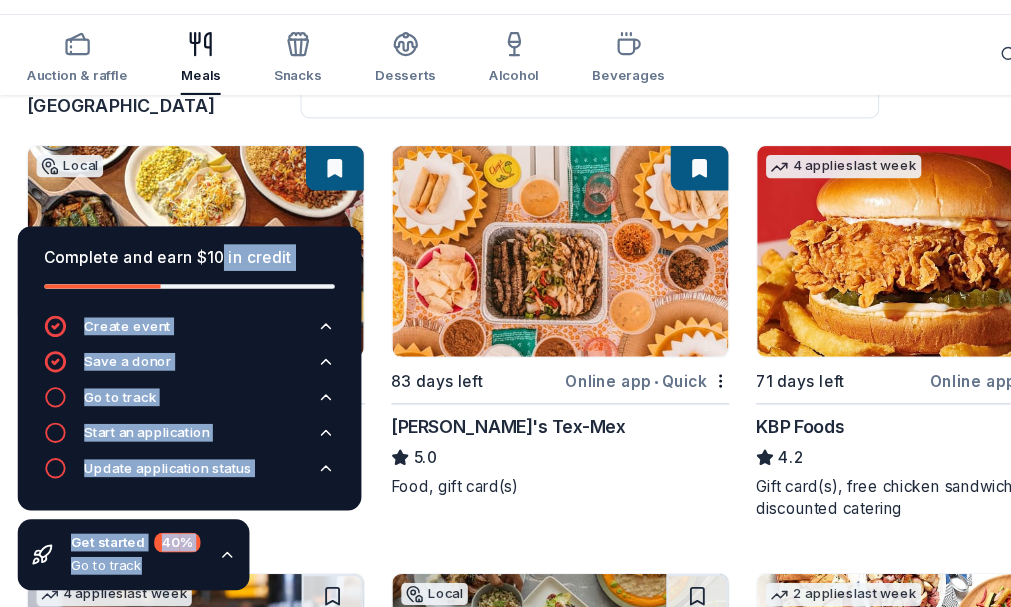 click at bounding box center [505, 285] 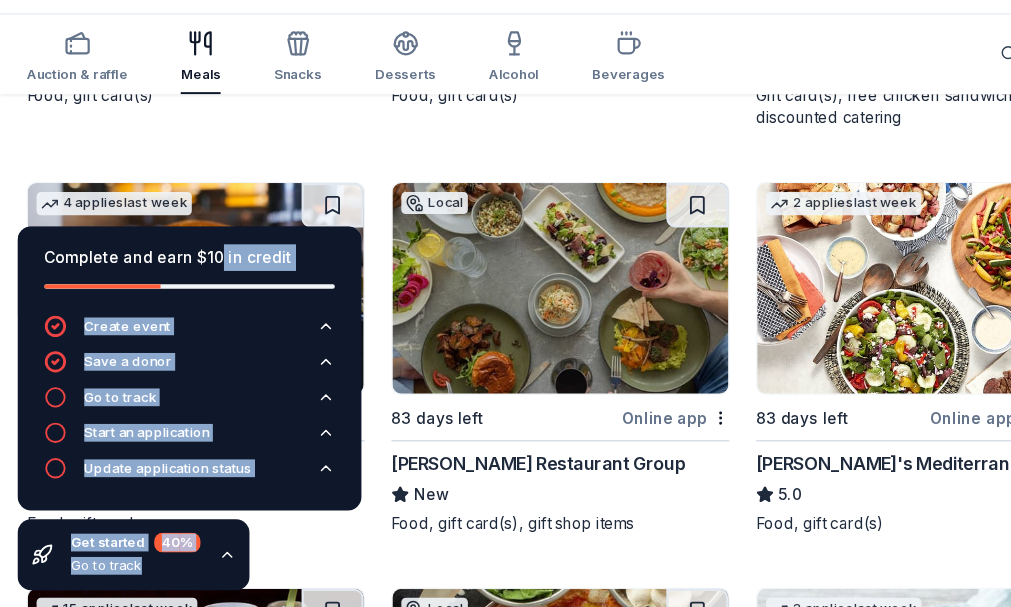 scroll, scrollTop: 553, scrollLeft: 0, axis: vertical 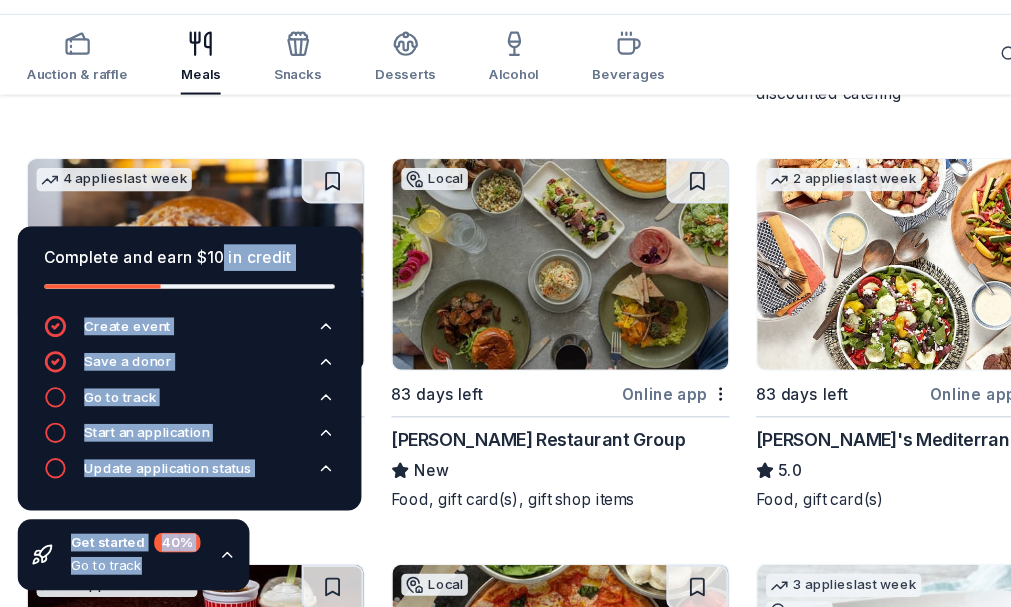 click on "Online app" at bounding box center (609, 779) 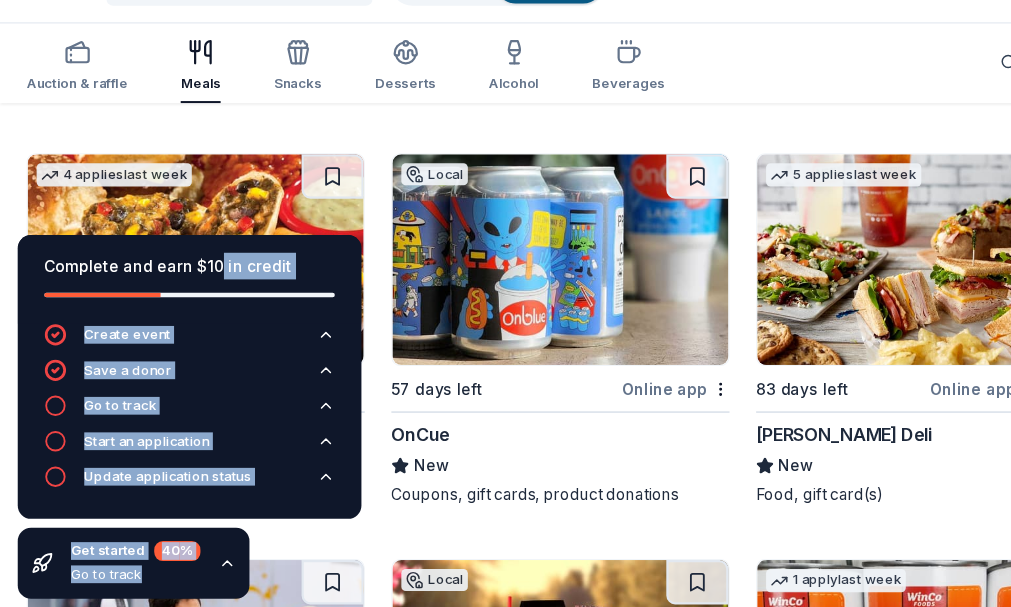 scroll, scrollTop: 2498, scrollLeft: 0, axis: vertical 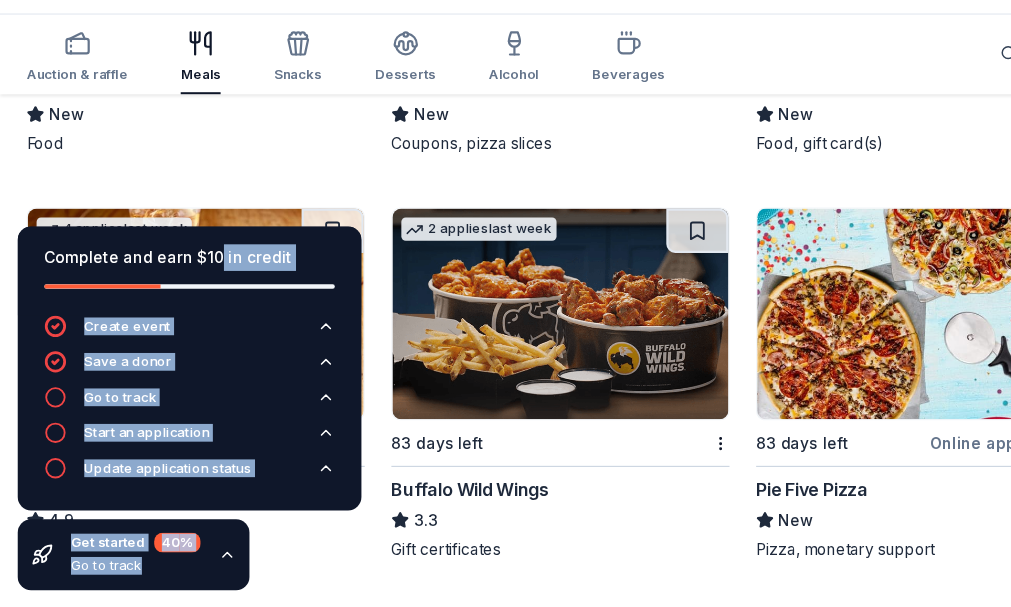 click on "Quick" at bounding box center (956, 1556) 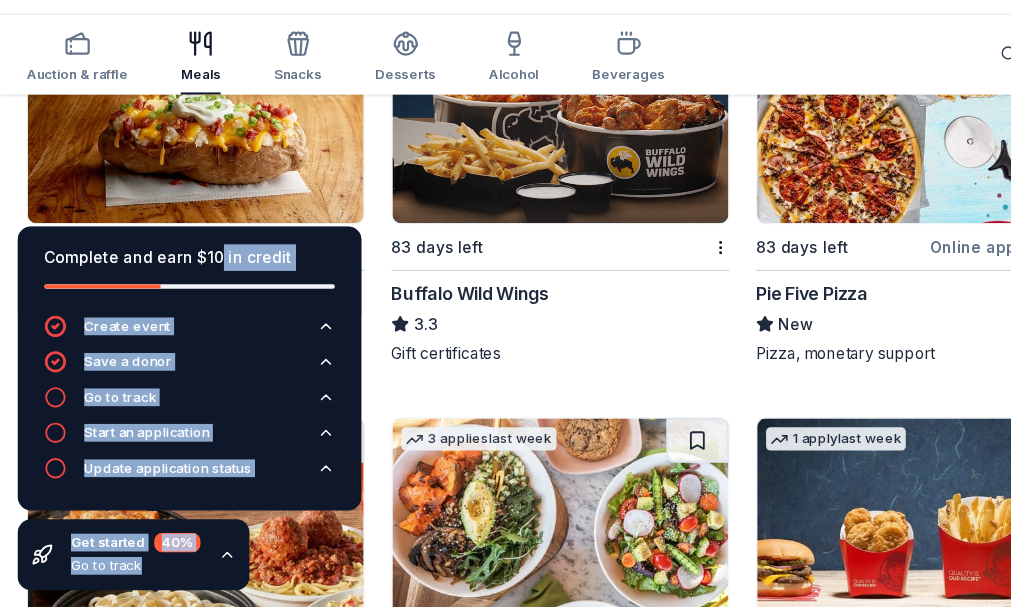 click on "Online app • Quick" at bounding box center (584, 1379) 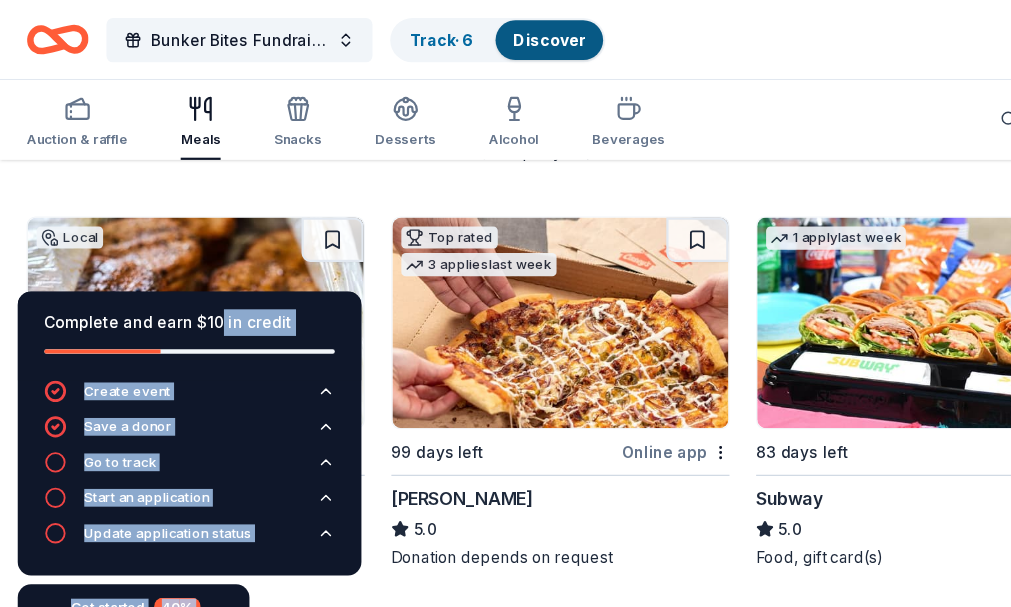 click at bounding box center [505, 1043] 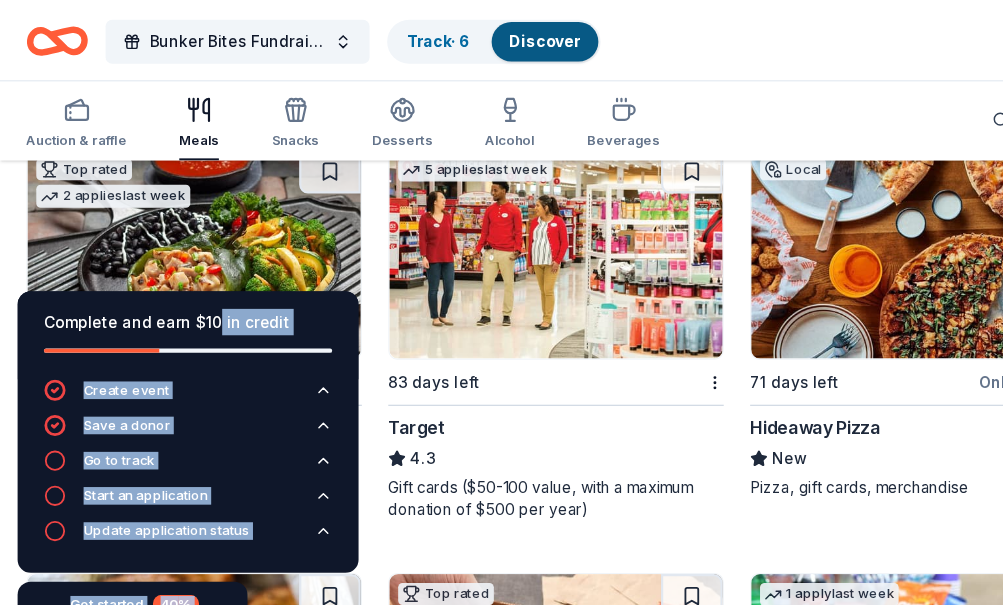 scroll, scrollTop: 1232, scrollLeft: 0, axis: vertical 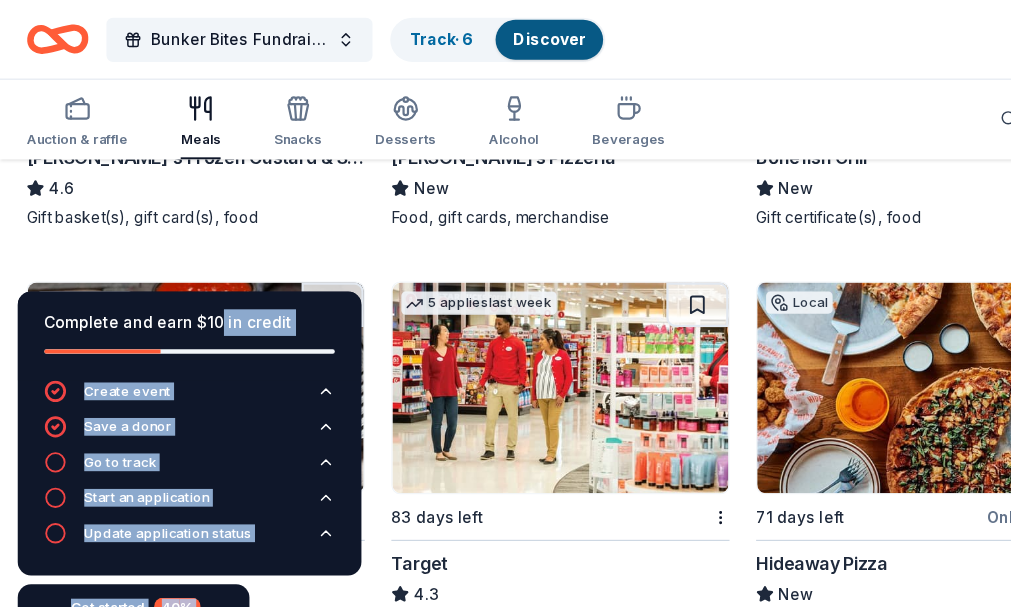 click on "Hideaway Pizza" at bounding box center (741, 508) 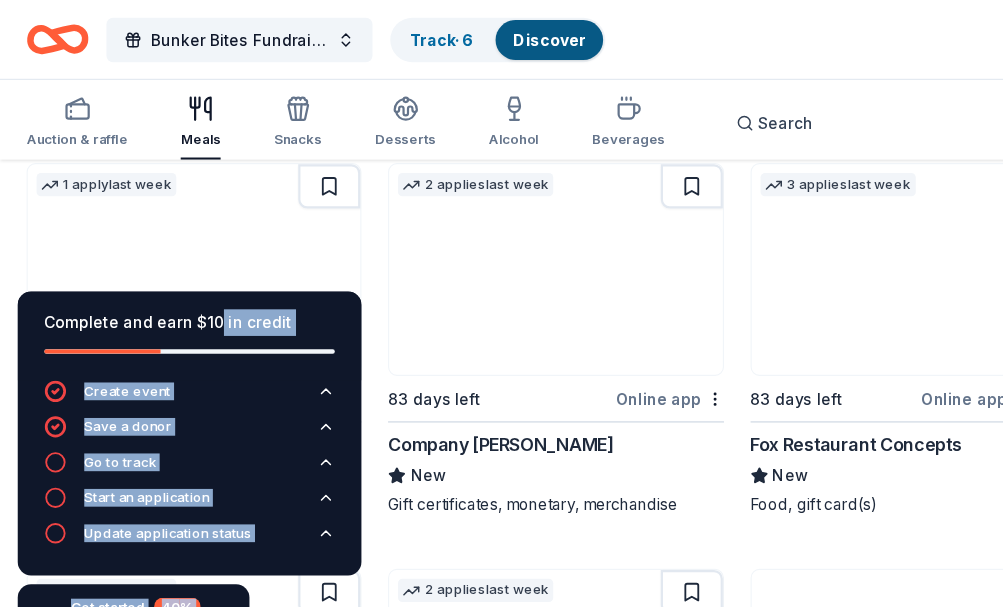 scroll, scrollTop: 4214, scrollLeft: 0, axis: vertical 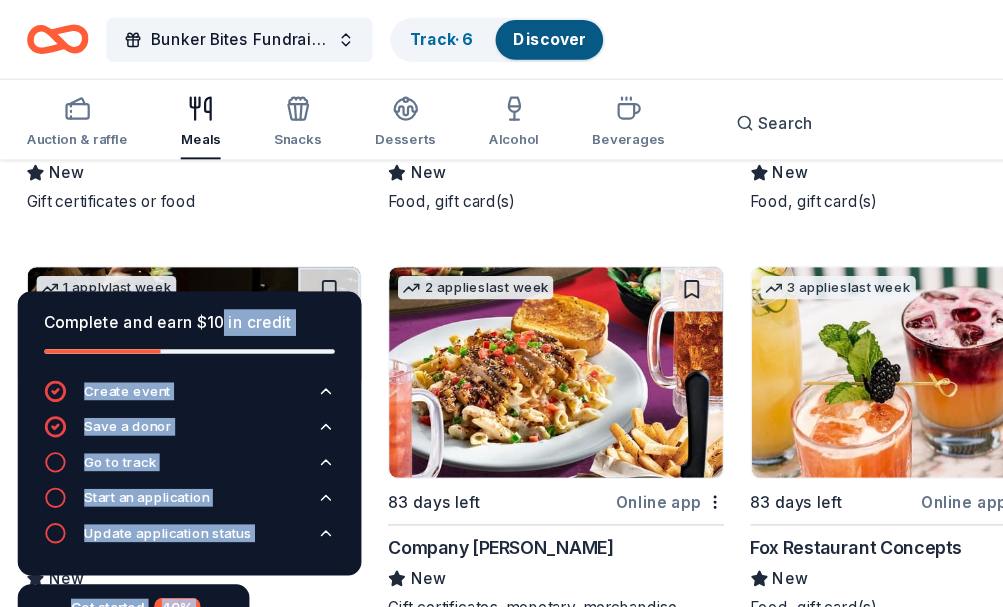click on "Online app" at bounding box center [604, 452] 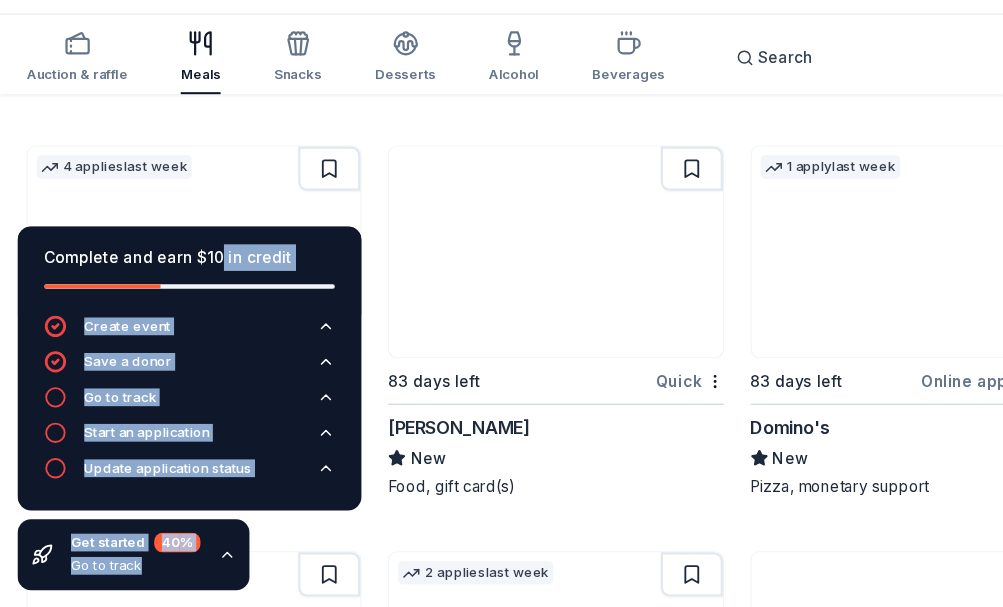 scroll, scrollTop: 5288, scrollLeft: 0, axis: vertical 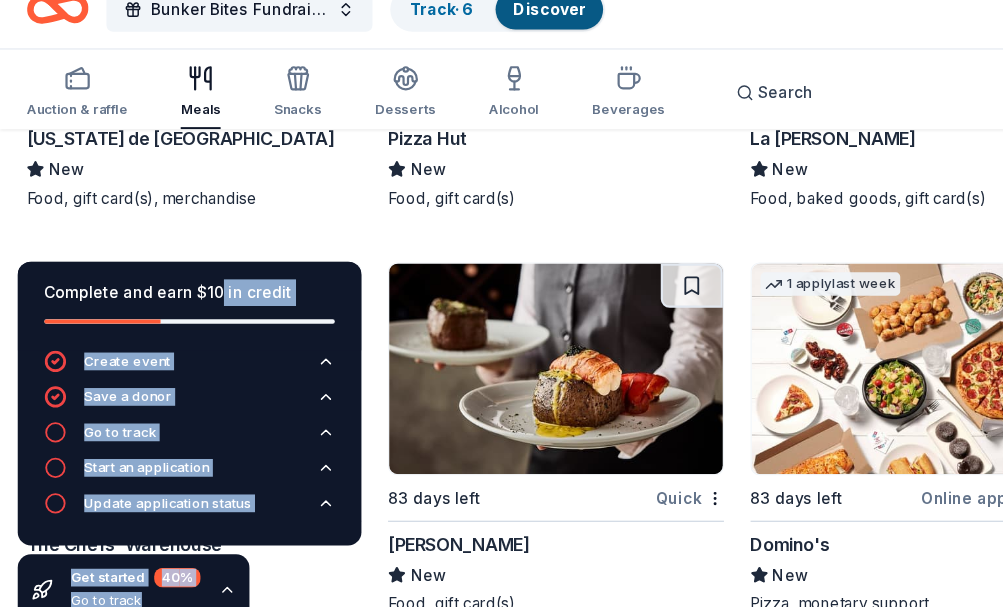 click on "Quick" at bounding box center (622, 476) 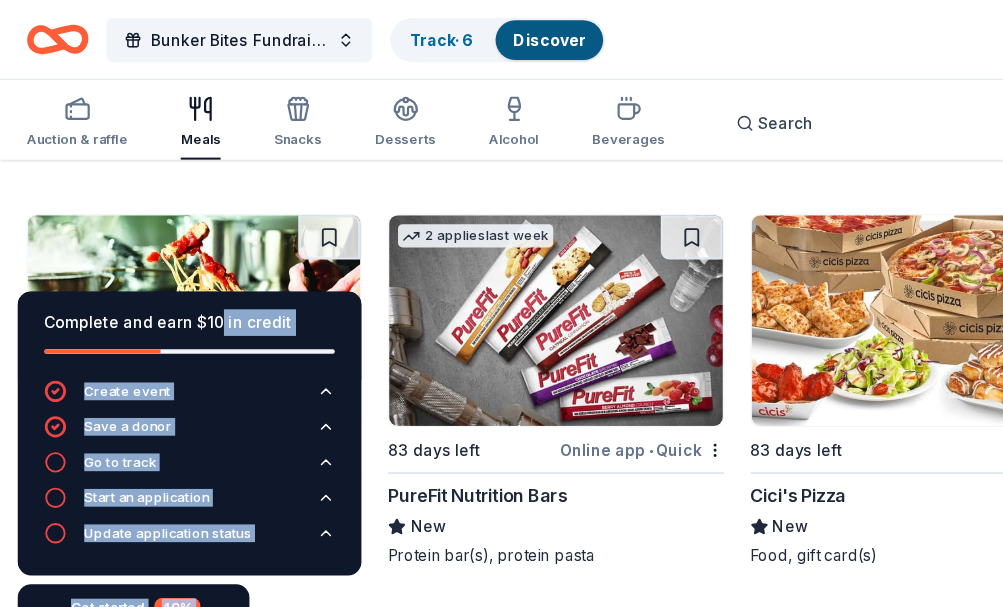 scroll, scrollTop: 5580, scrollLeft: 0, axis: vertical 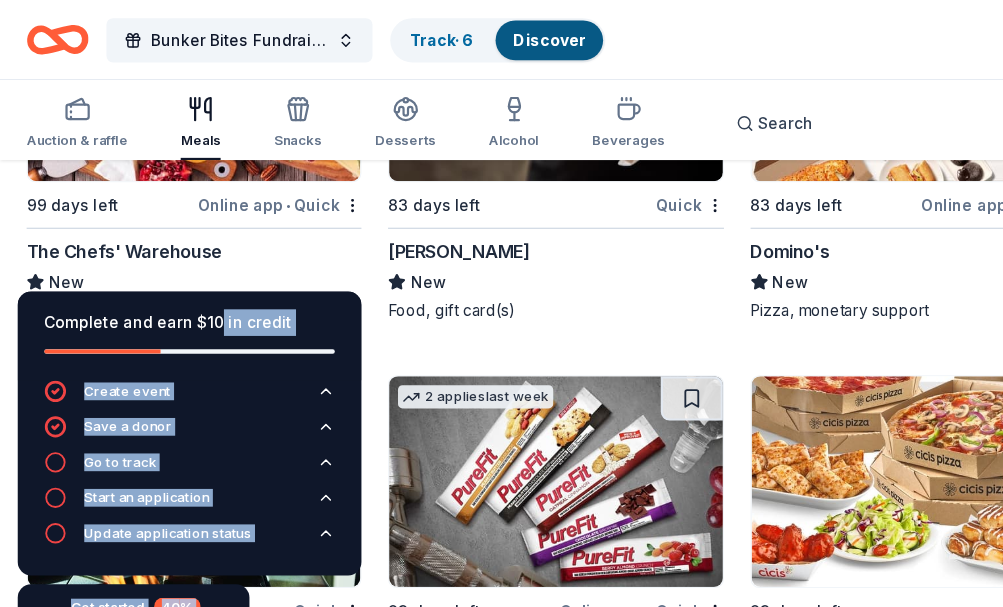 click on "Online app • Quick" at bounding box center [905, 184] 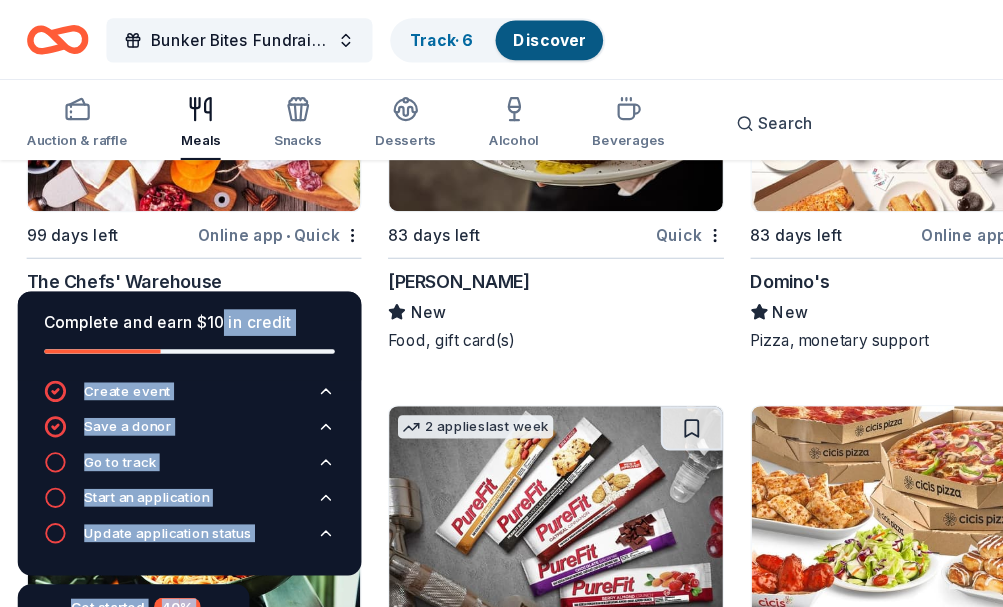 scroll, scrollTop: 5540, scrollLeft: 0, axis: vertical 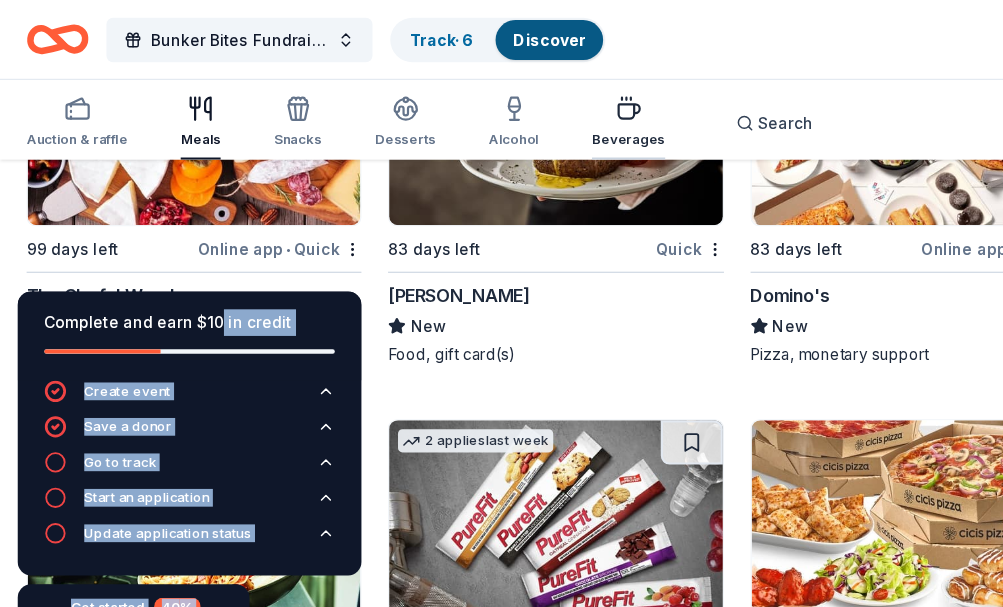 click 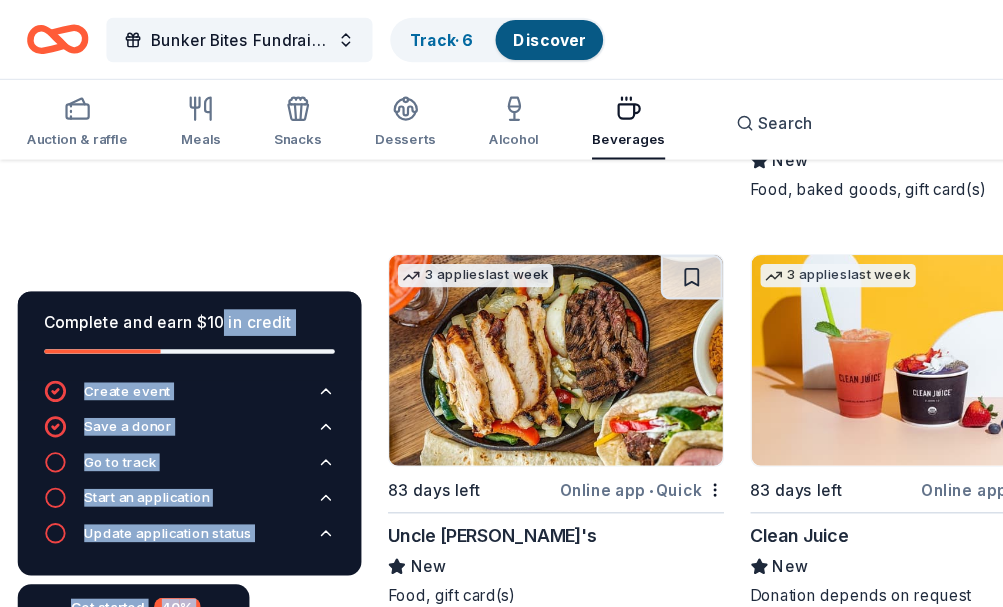 scroll, scrollTop: 0, scrollLeft: 0, axis: both 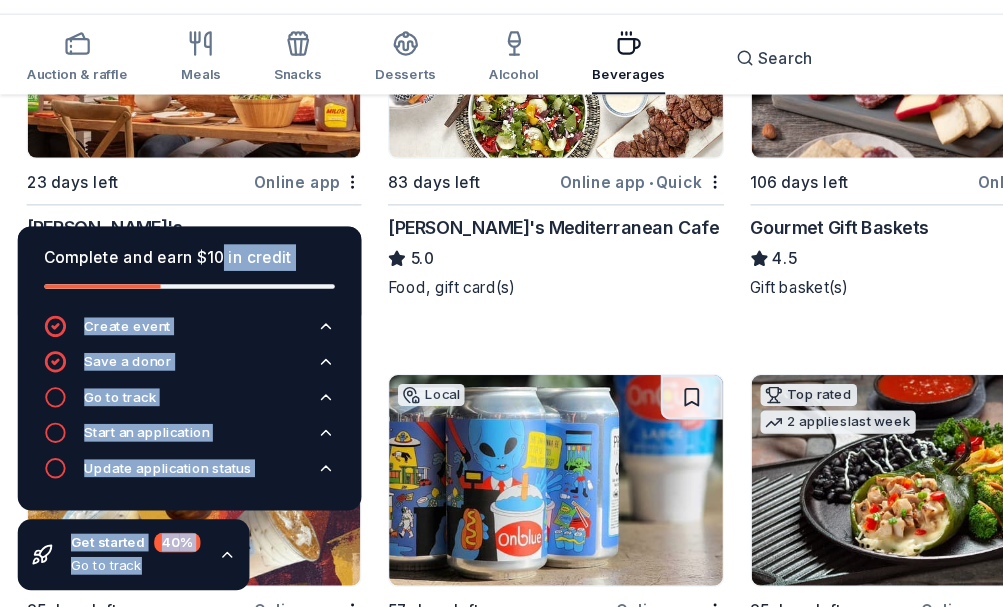 click at bounding box center (501, 106) 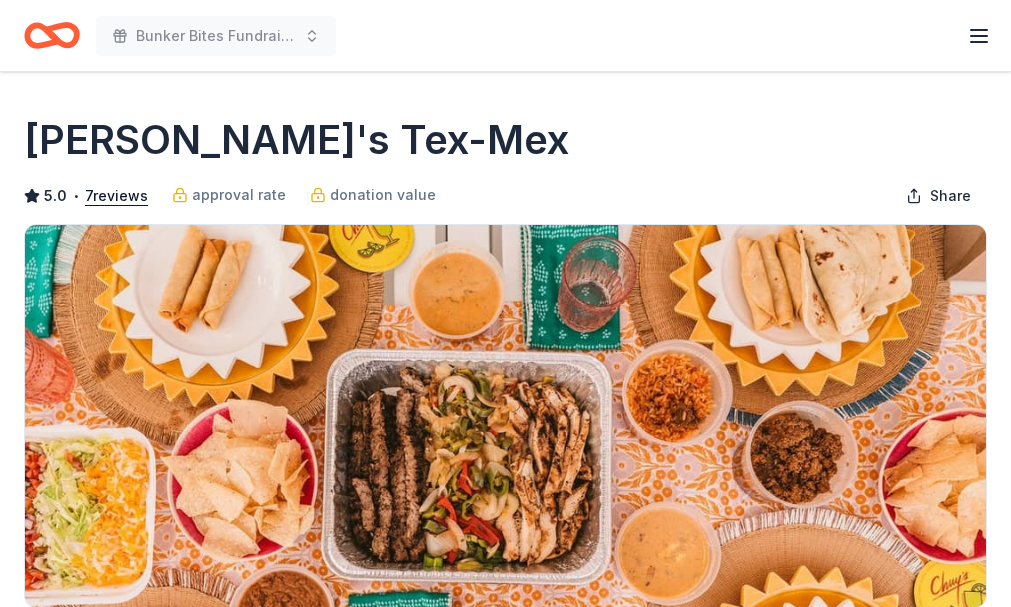 scroll, scrollTop: 0, scrollLeft: 0, axis: both 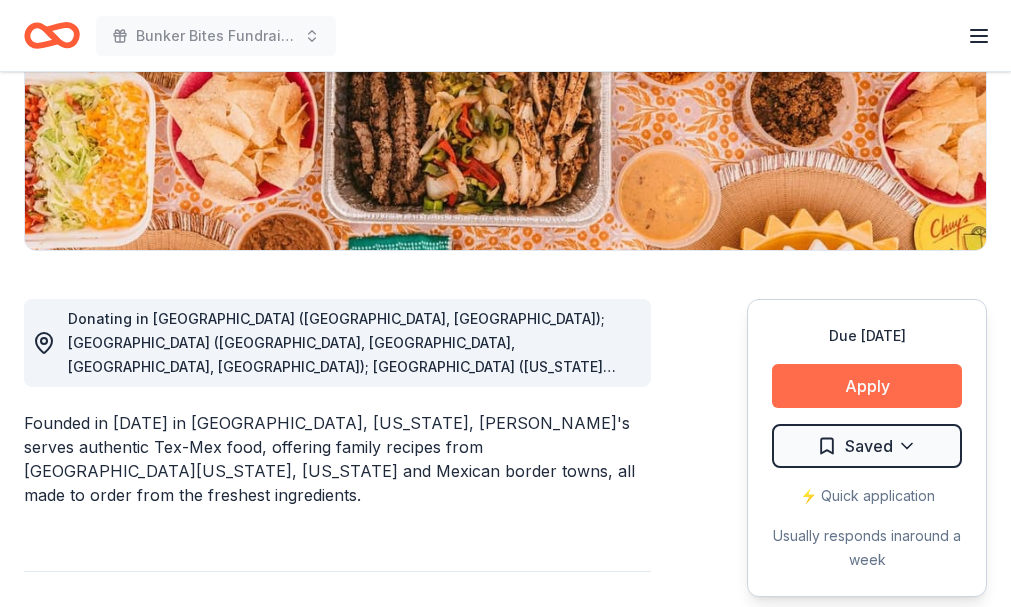 click on "Apply" at bounding box center [867, 386] 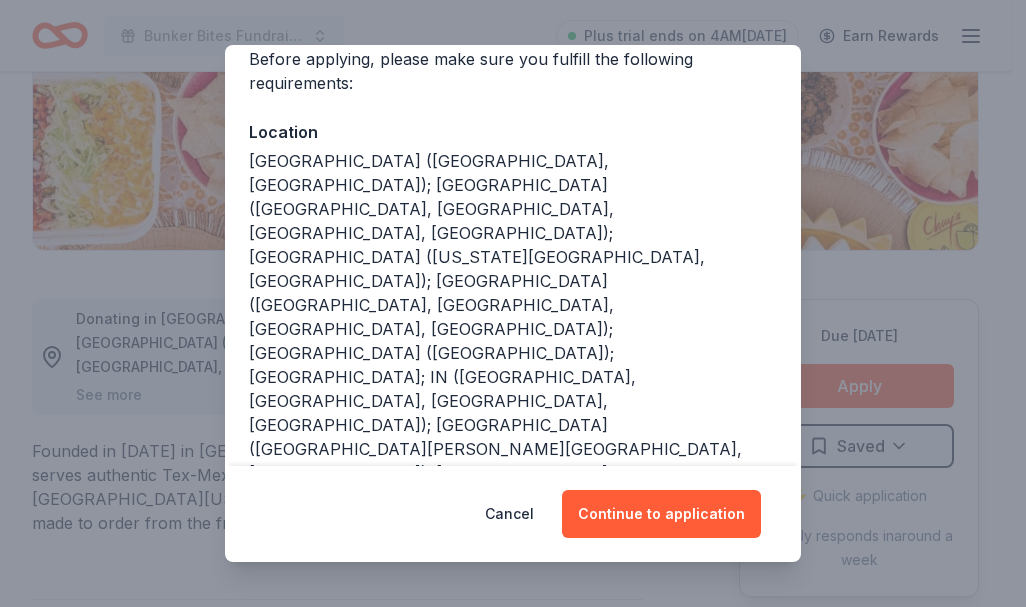 scroll, scrollTop: 172, scrollLeft: 0, axis: vertical 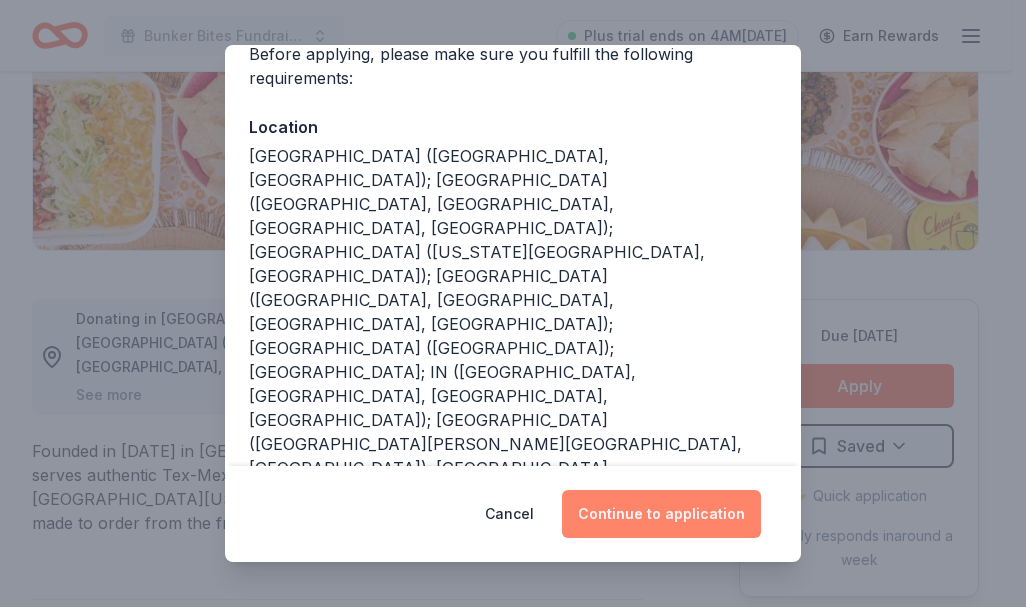 click on "Continue to application" at bounding box center [661, 514] 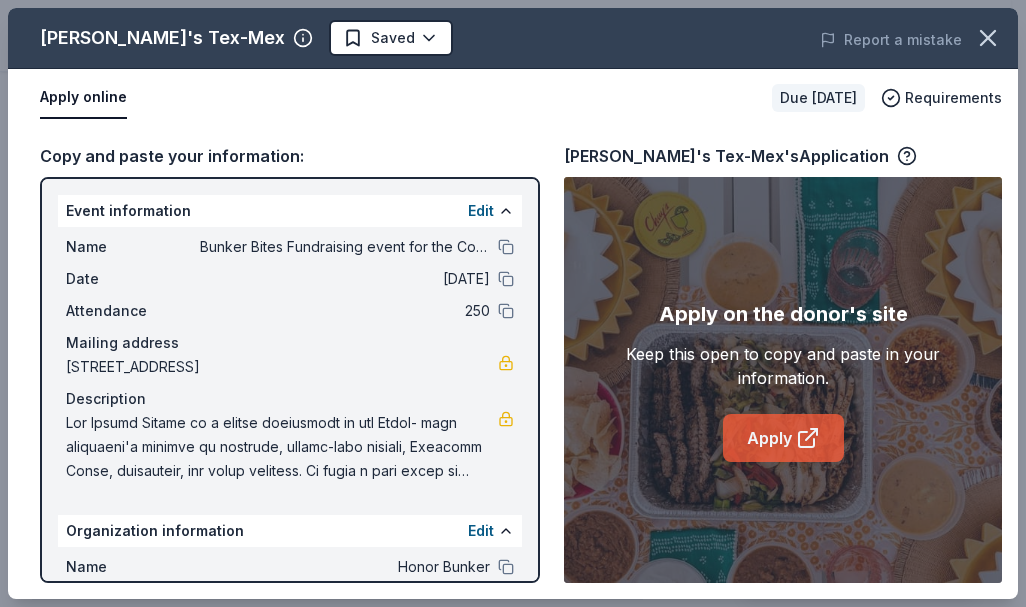 click on "Apply" at bounding box center (783, 438) 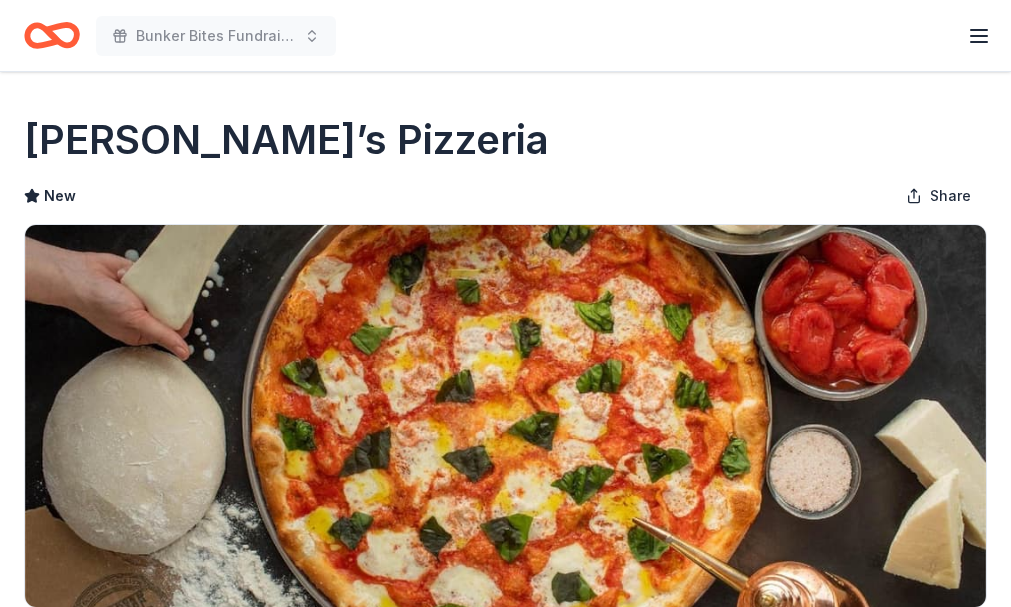 scroll, scrollTop: 0, scrollLeft: 0, axis: both 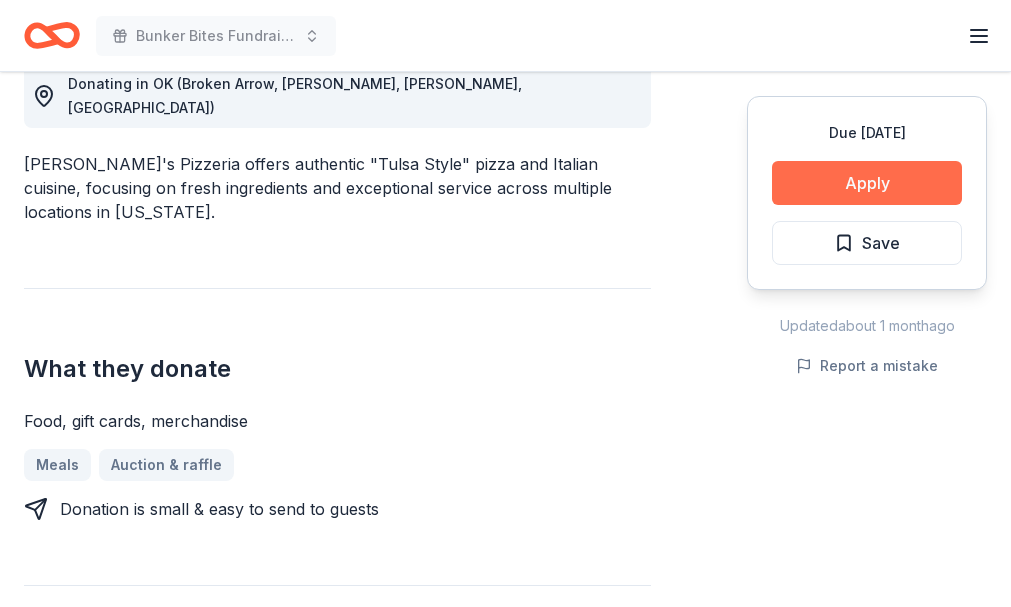 click on "Apply" at bounding box center (867, 183) 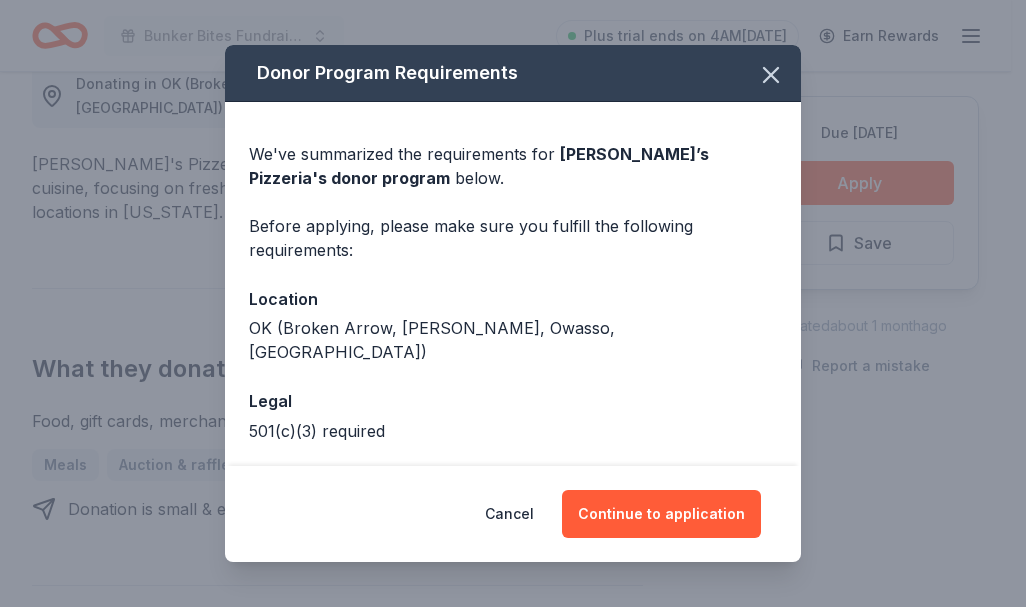 click on "We've summarized the requirements for   Andolini’s Pizzeria 's donor program   below. Before applying, please make sure you fulfill the following requirements: Location OK (Broken Arrow, Jenks, Owasso, Tulsa) Legal 501(c)(3) required Deadline Due in 68 days" at bounding box center (513, 325) 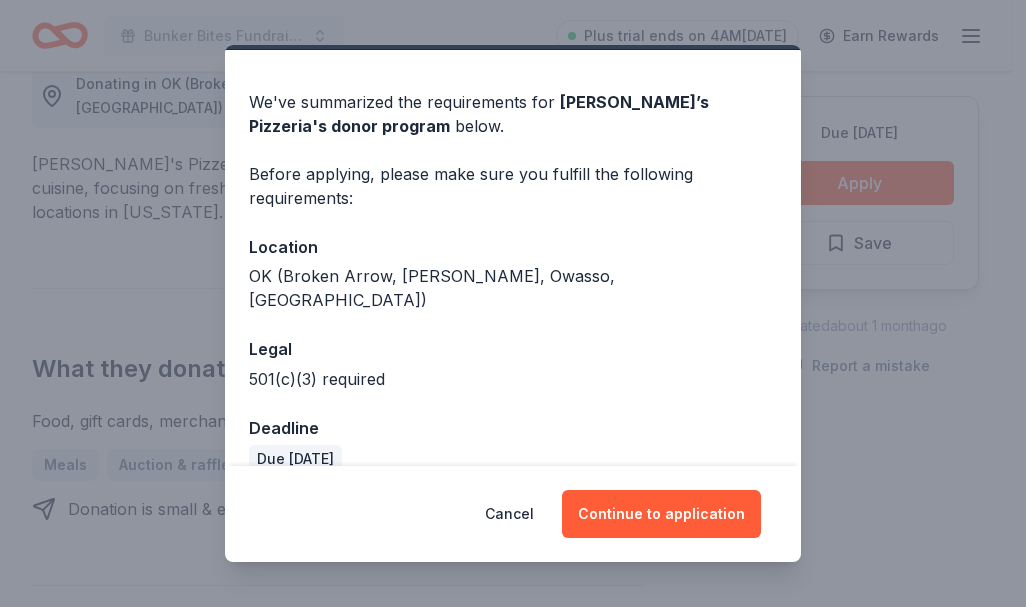 scroll, scrollTop: 58, scrollLeft: 0, axis: vertical 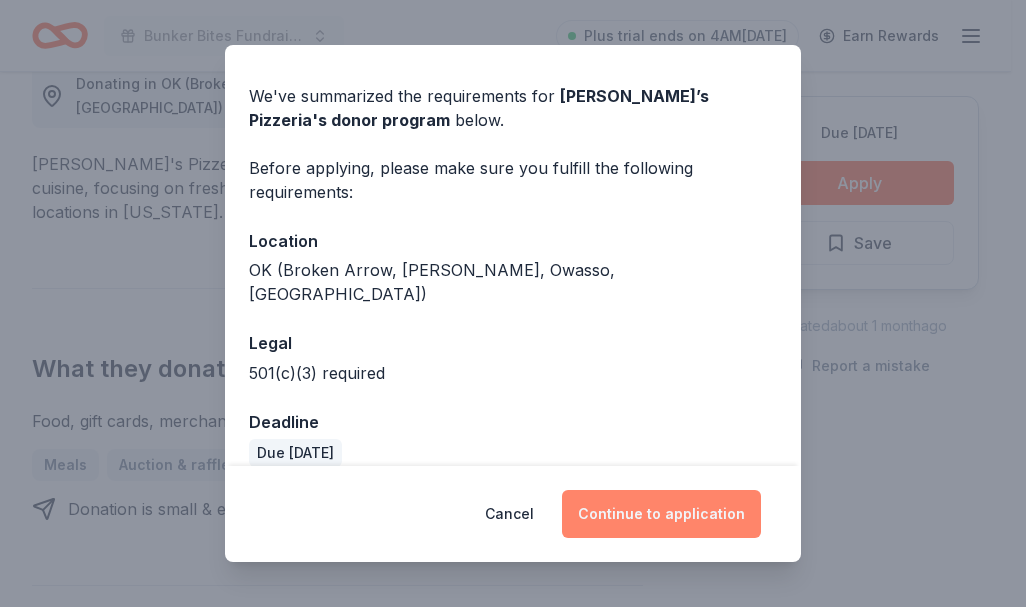click on "Continue to application" at bounding box center (661, 514) 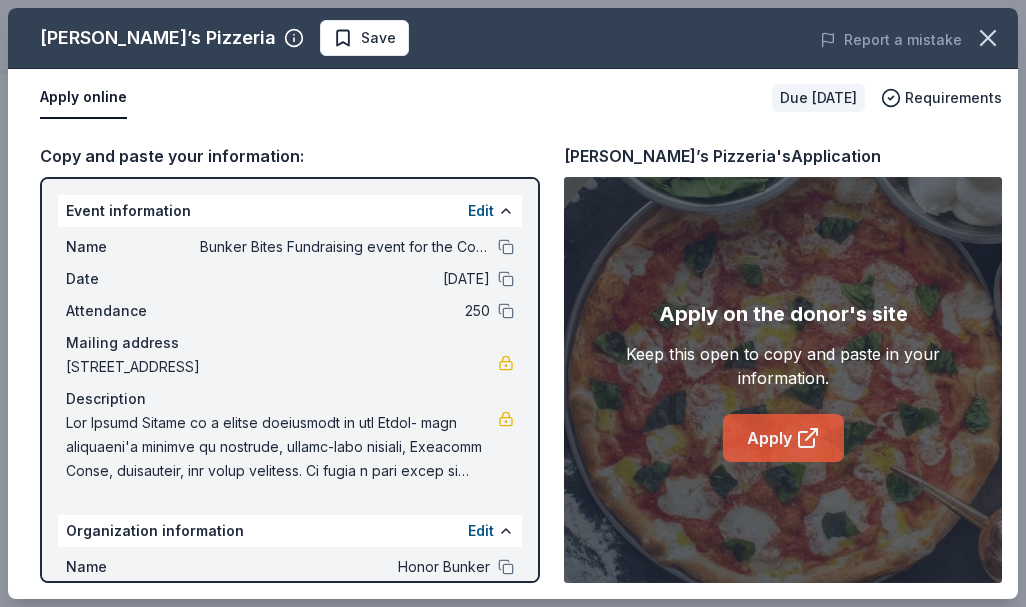click 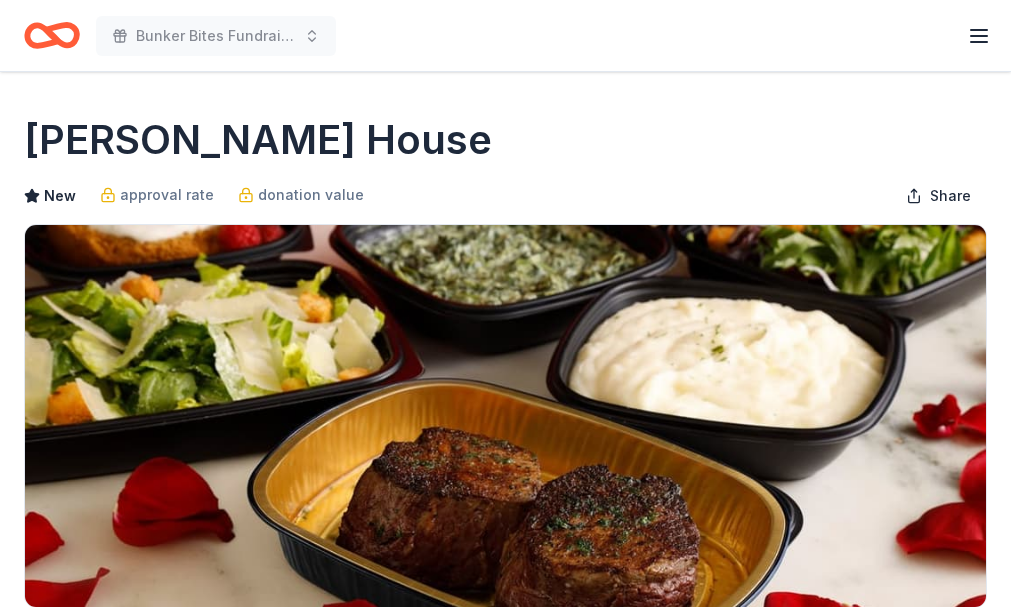 scroll, scrollTop: 0, scrollLeft: 0, axis: both 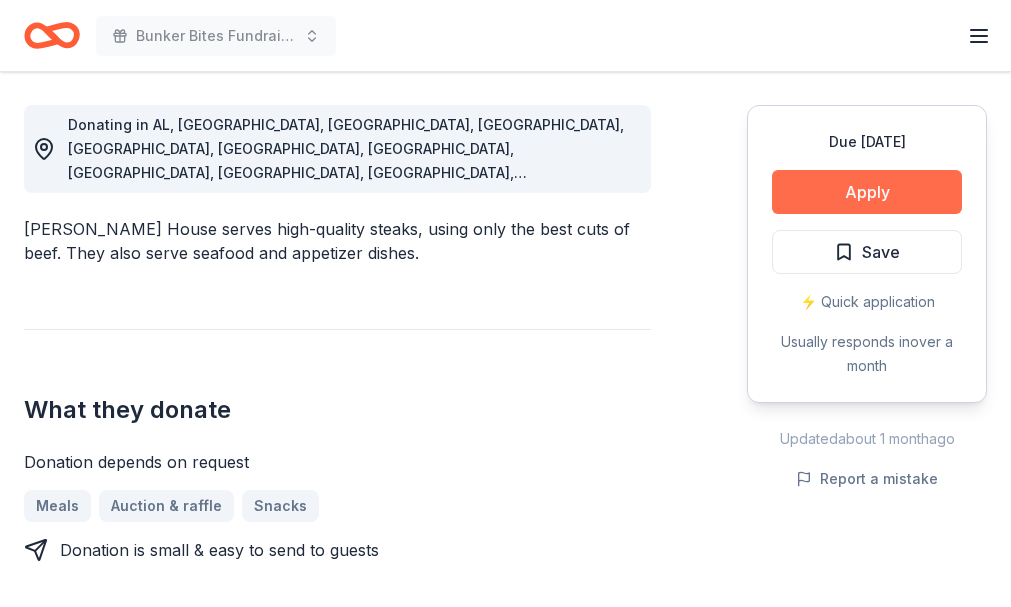 click on "Apply" at bounding box center [867, 192] 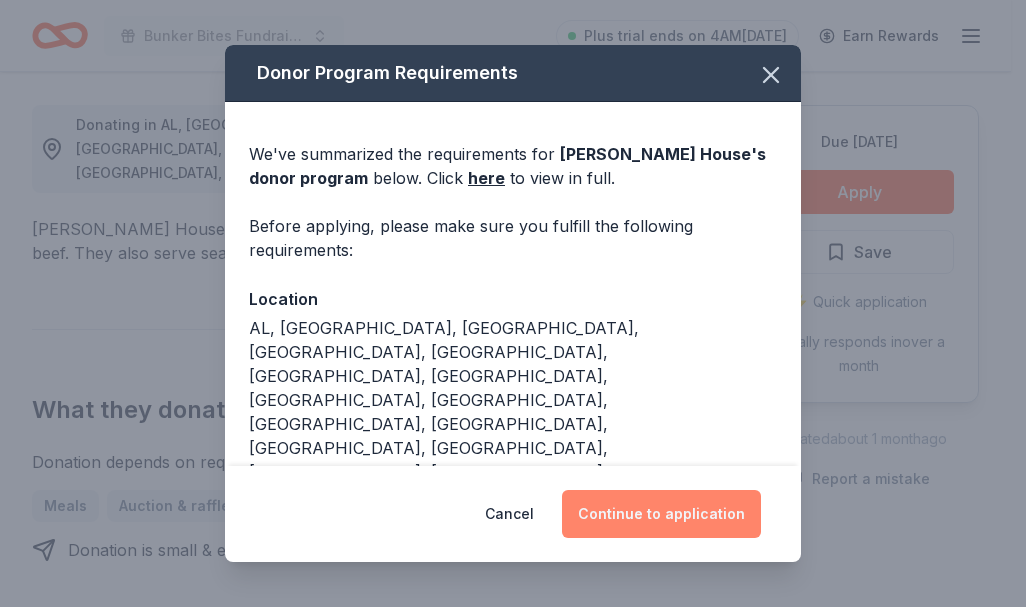 click on "Continue to application" at bounding box center [661, 514] 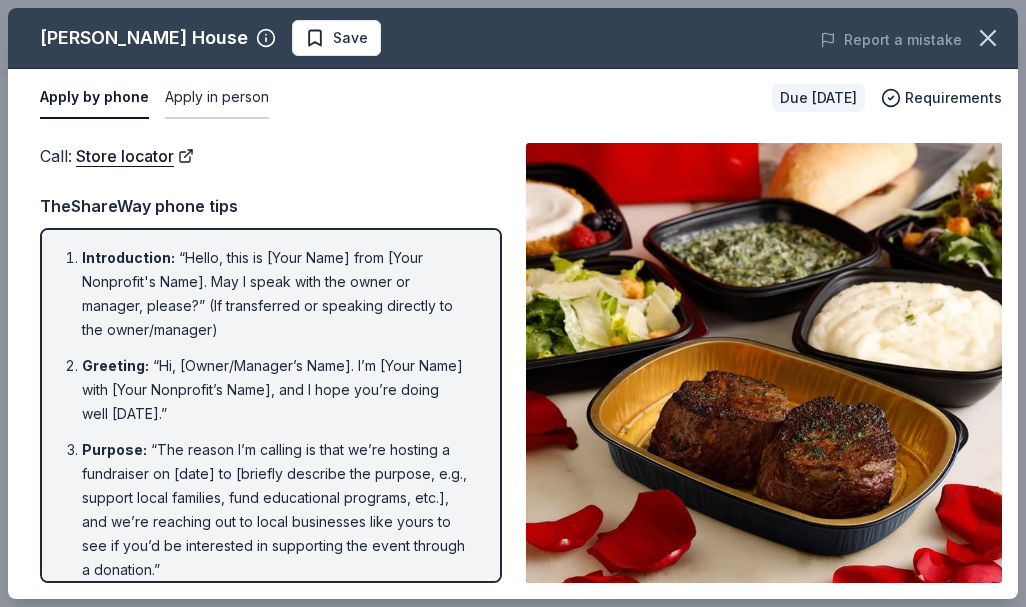 click on "Apply in person" at bounding box center (217, 98) 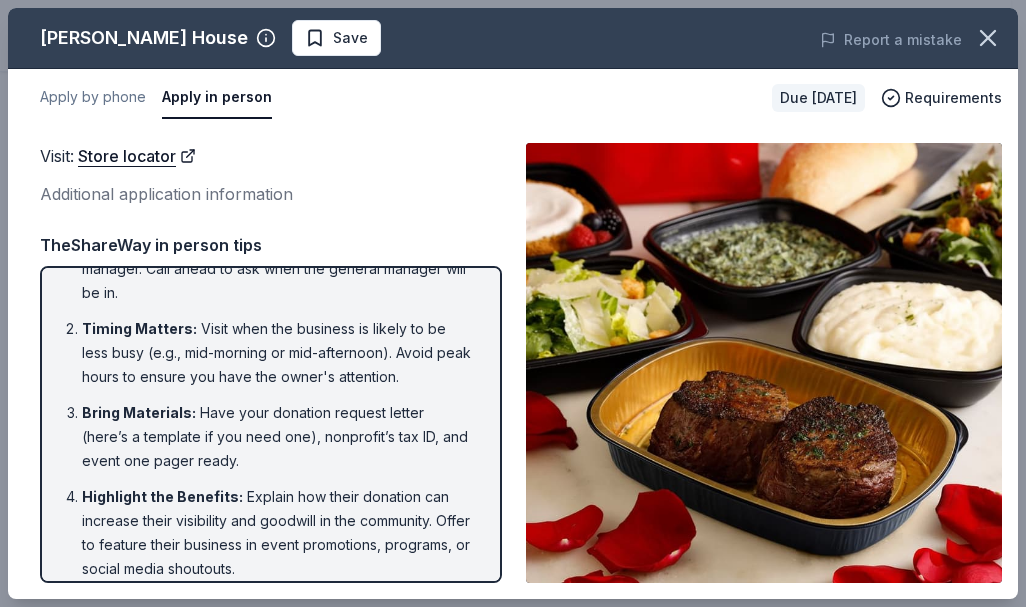 scroll, scrollTop: 0, scrollLeft: 0, axis: both 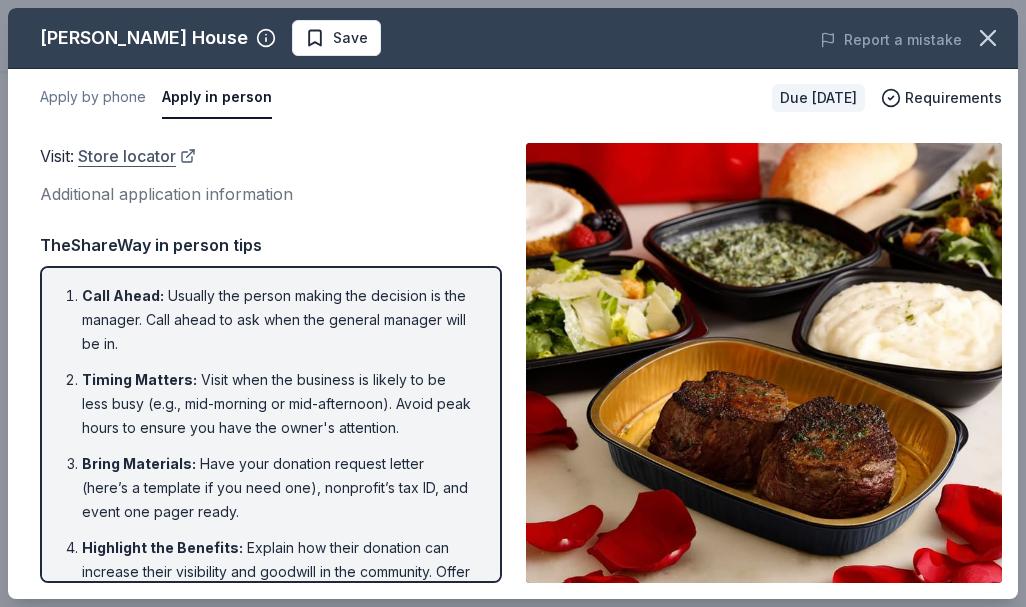 click on "Store locator" at bounding box center [137, 156] 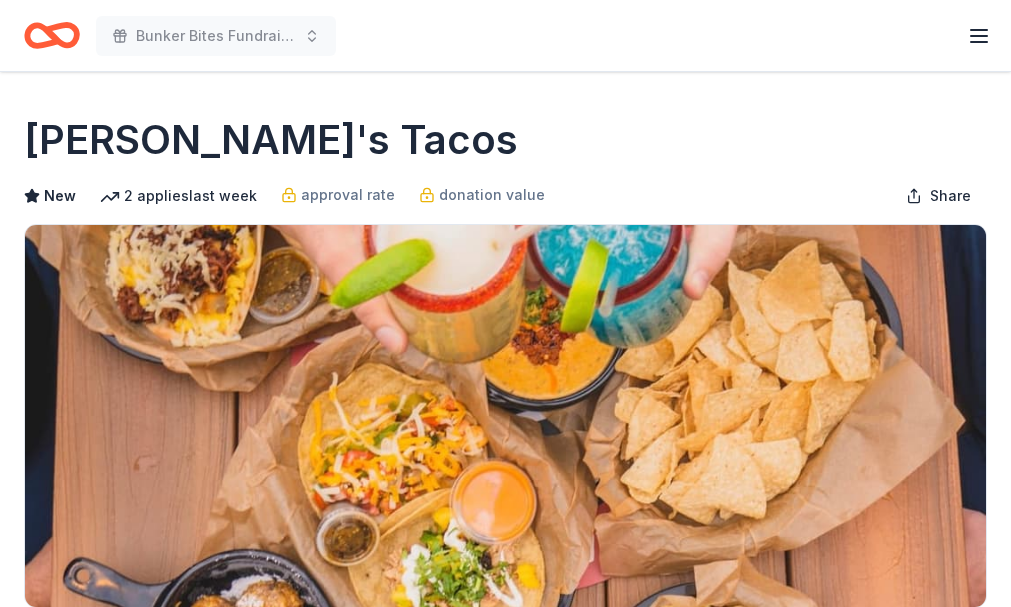 scroll, scrollTop: 0, scrollLeft: 0, axis: both 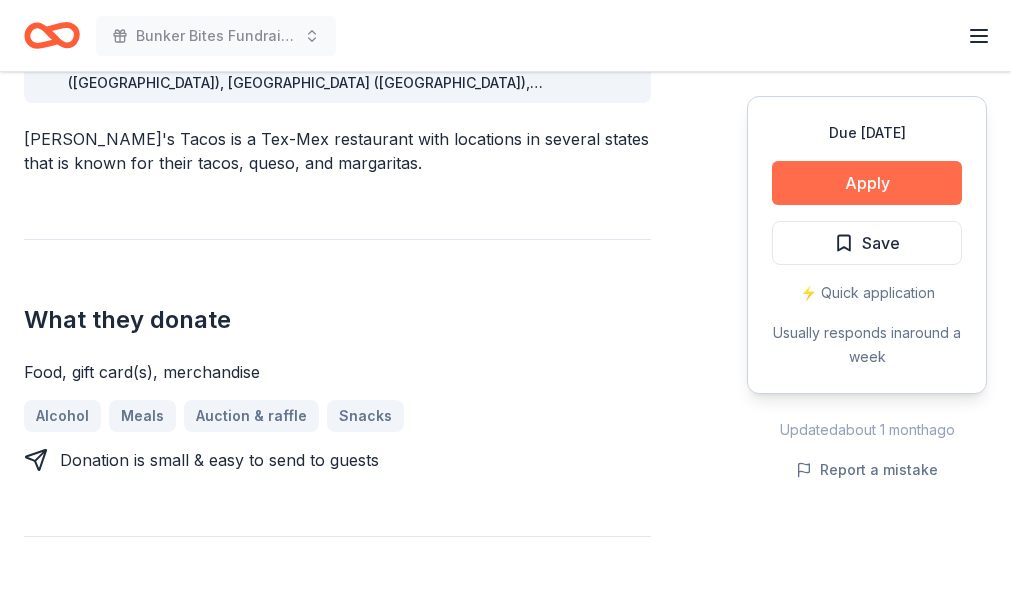 click on "Apply" at bounding box center (867, 183) 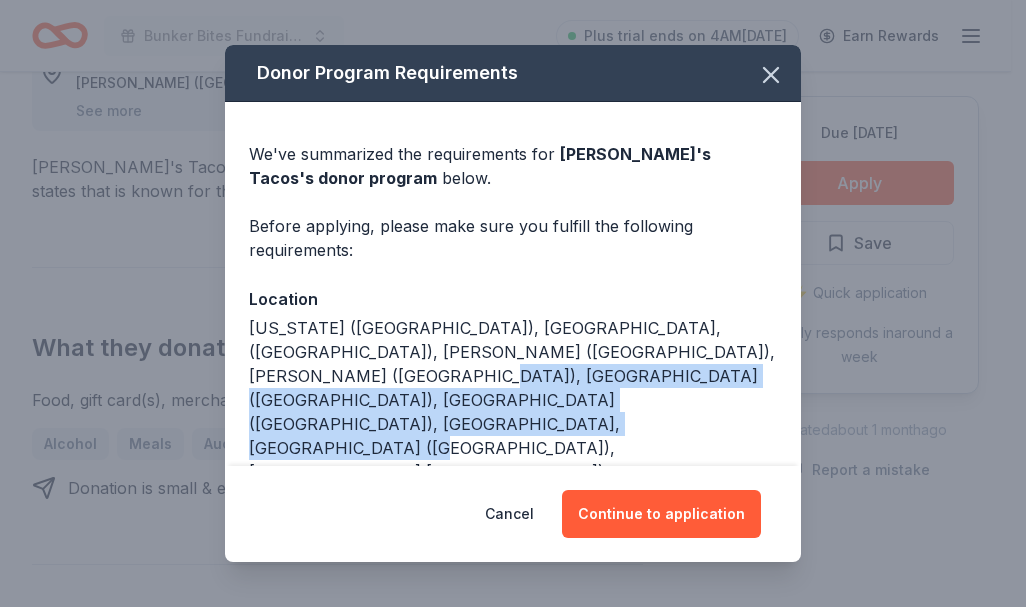 drag, startPoint x: 782, startPoint y: 352, endPoint x: 786, endPoint y: 406, distance: 54.147945 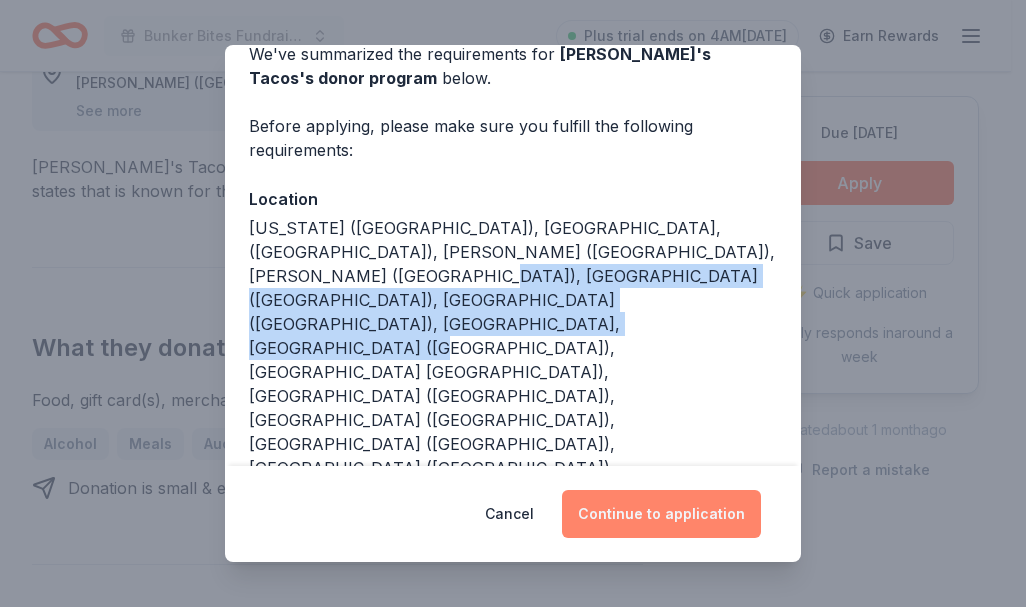 click on "Continue to application" at bounding box center (661, 514) 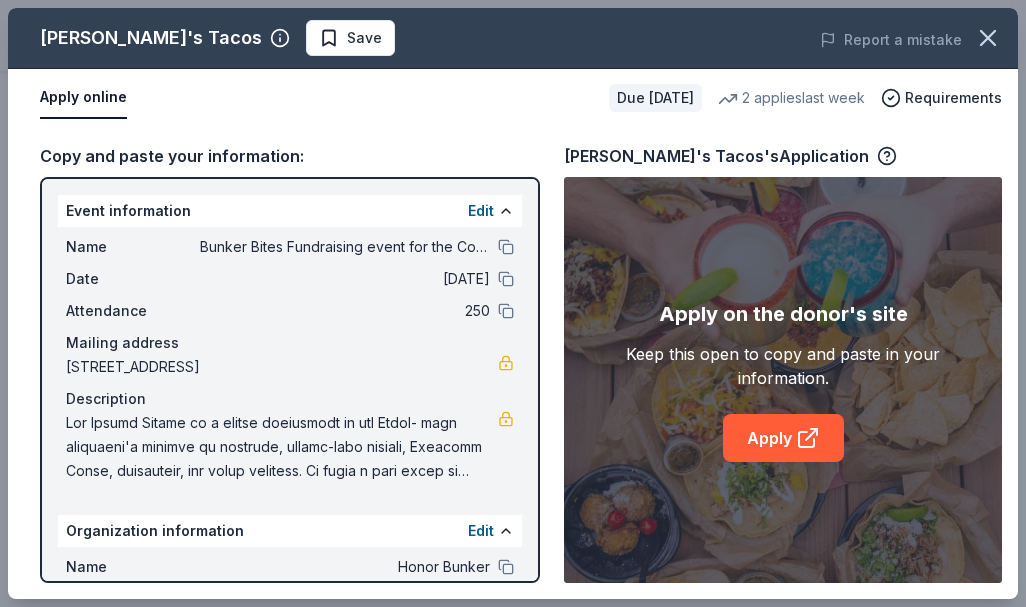 click on "Apply on the donor's site Keep this open to copy and paste in your information. Apply" at bounding box center [783, 380] 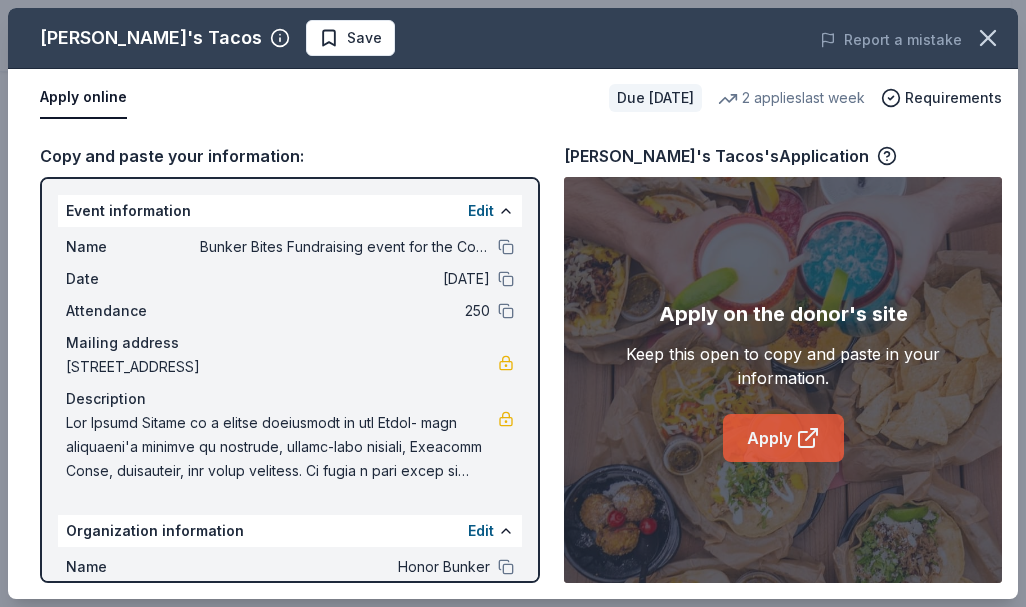 click on "Apply" at bounding box center [783, 438] 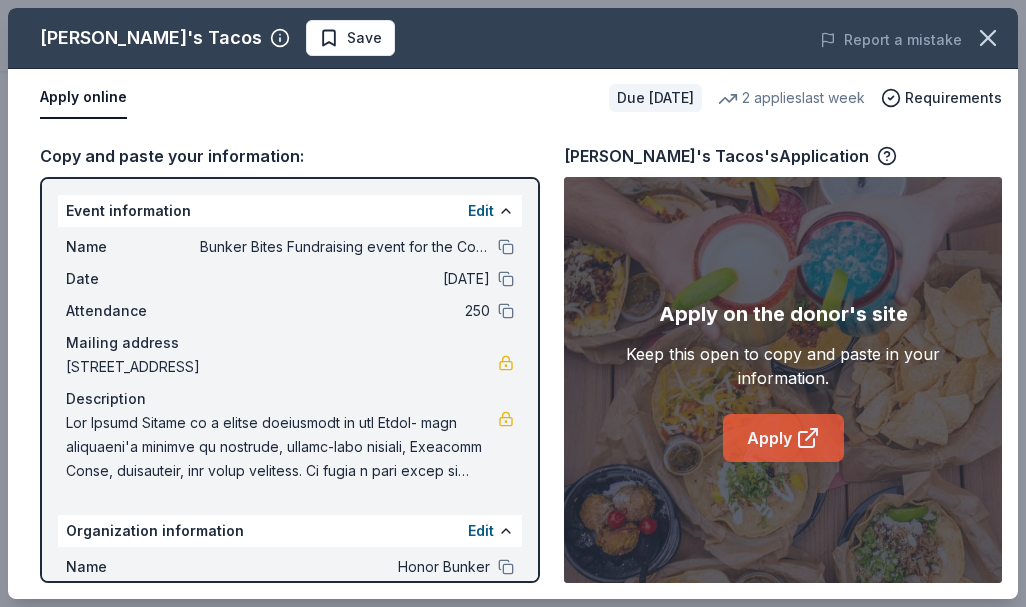 click on "Apply" at bounding box center (783, 438) 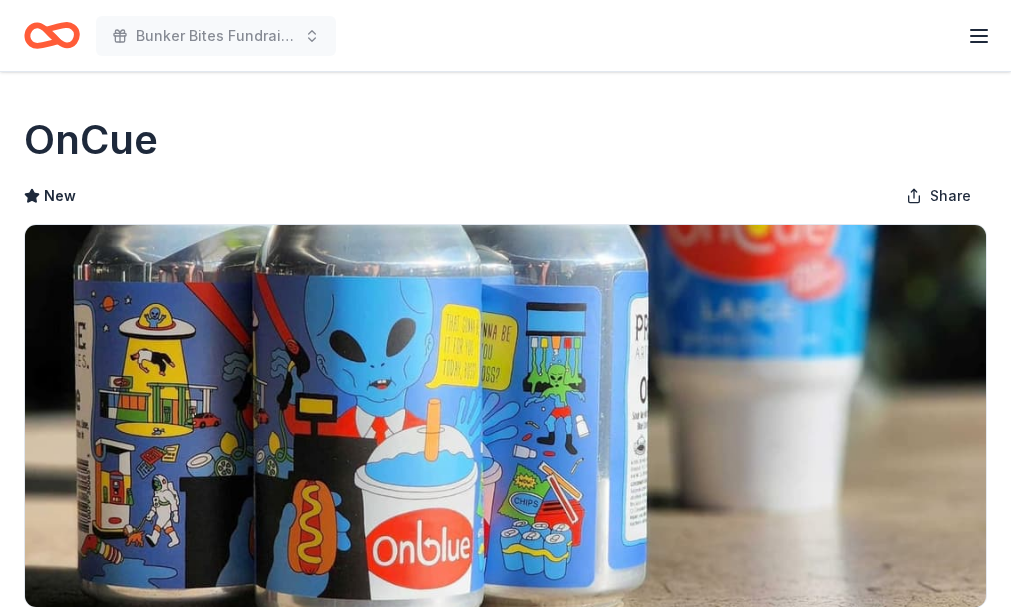 scroll, scrollTop: 0, scrollLeft: 0, axis: both 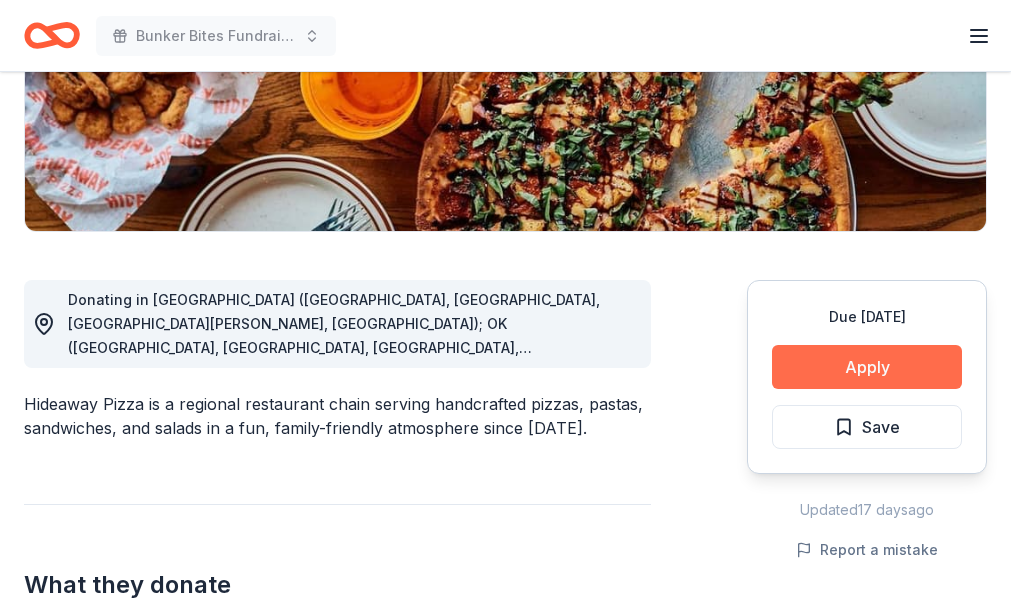 click on "Apply" at bounding box center [867, 367] 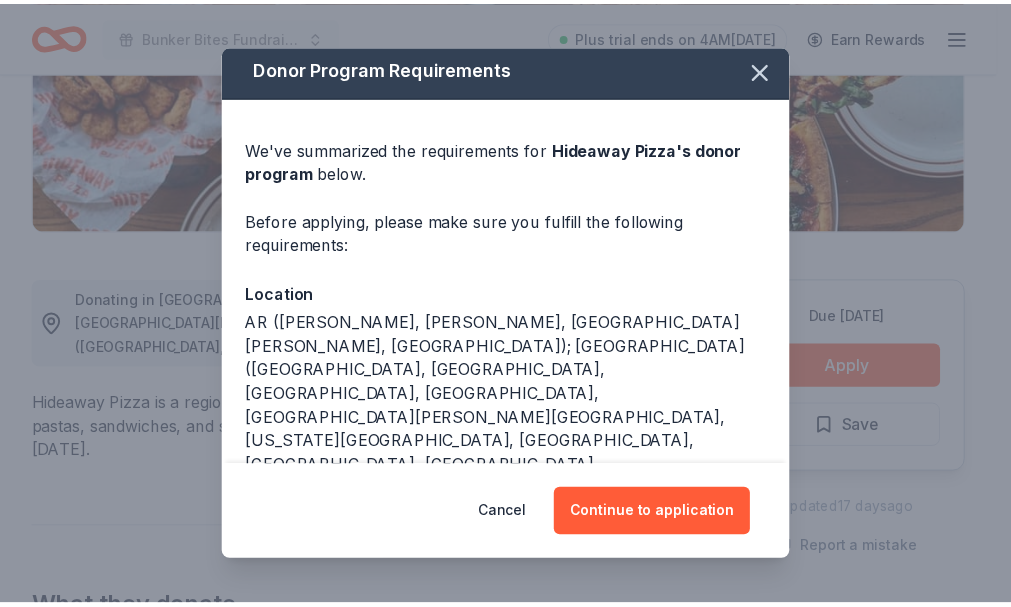 scroll, scrollTop: 0, scrollLeft: 0, axis: both 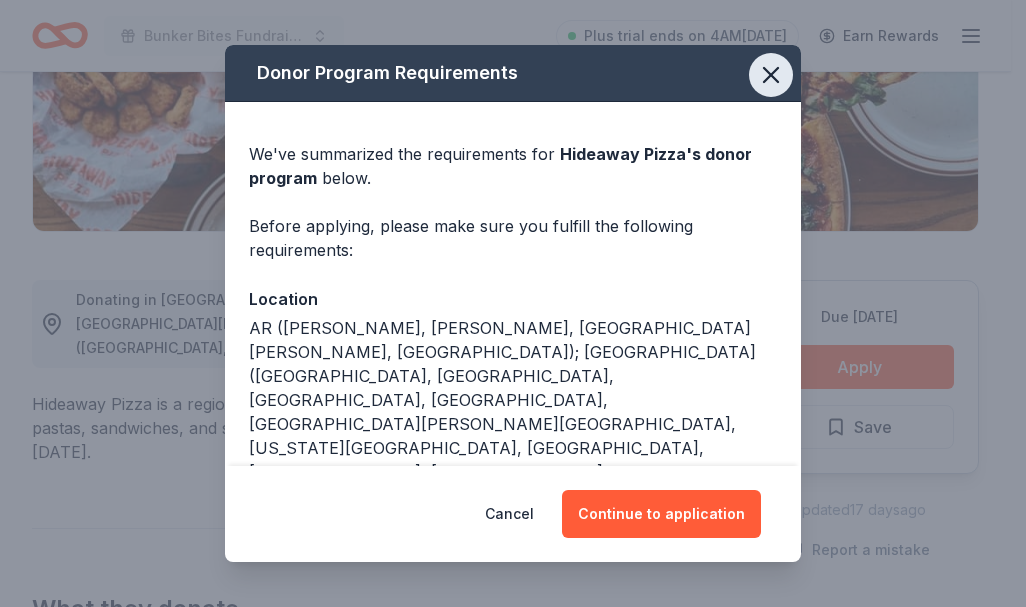 click 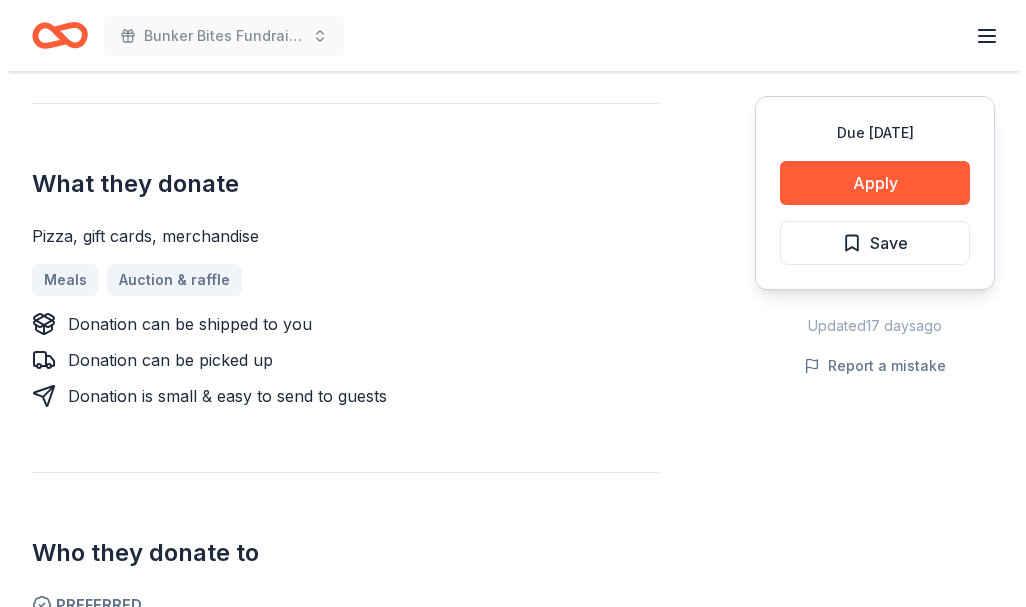scroll, scrollTop: 782, scrollLeft: 0, axis: vertical 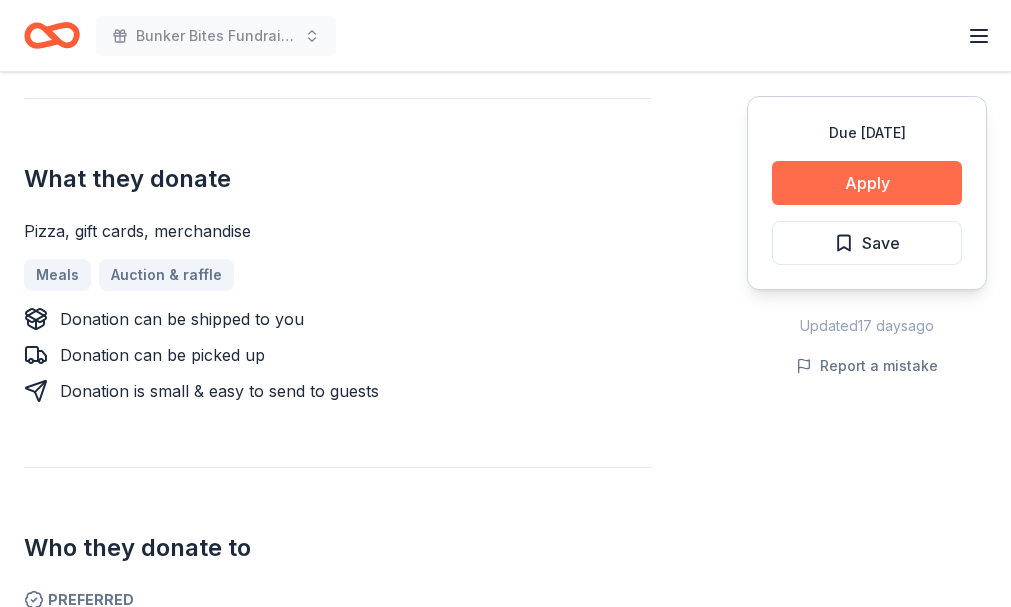 click on "Apply" at bounding box center (867, 183) 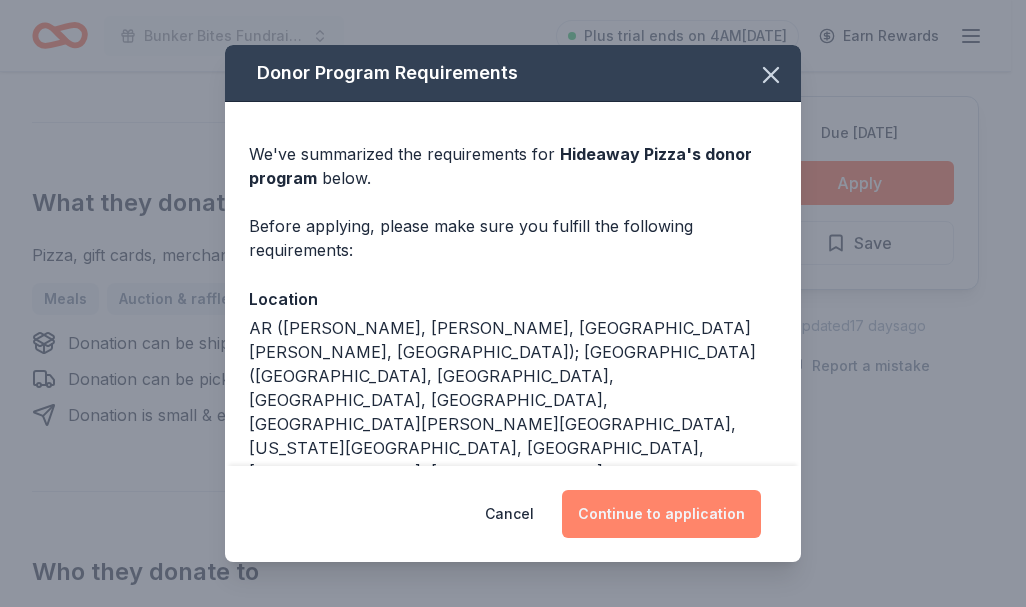 drag, startPoint x: 728, startPoint y: 490, endPoint x: 720, endPoint y: 509, distance: 20.615528 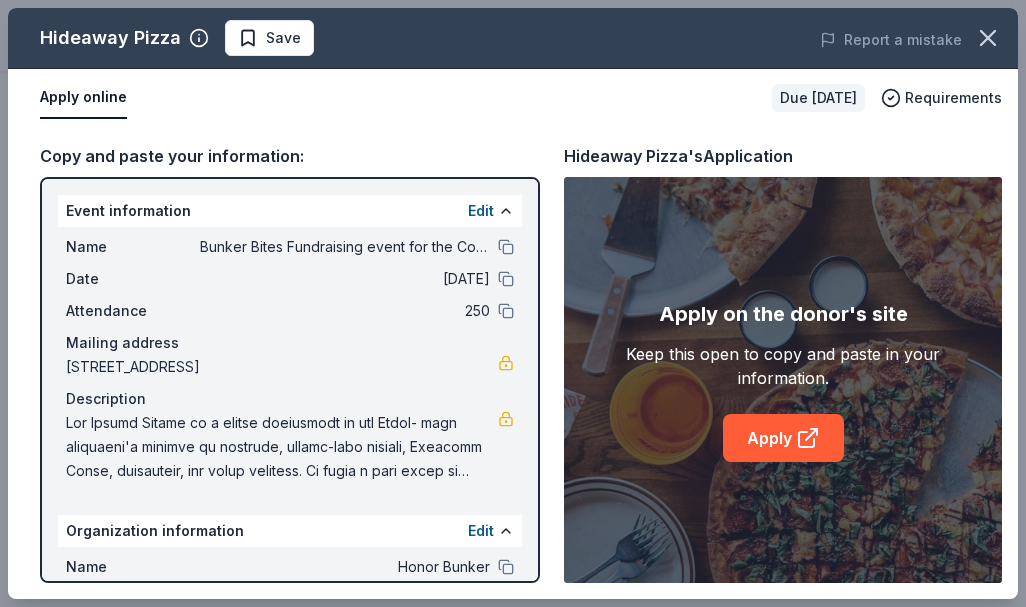 click on "Apply on the donor's site Keep this open to copy and paste in your information. Apply" at bounding box center [783, 380] 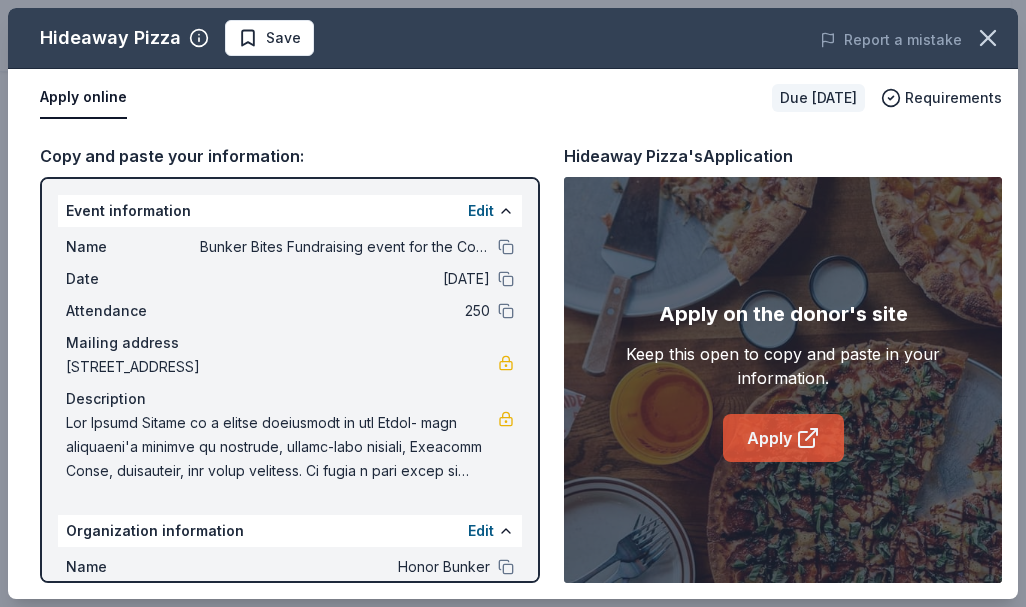 click on "Apply" at bounding box center [783, 438] 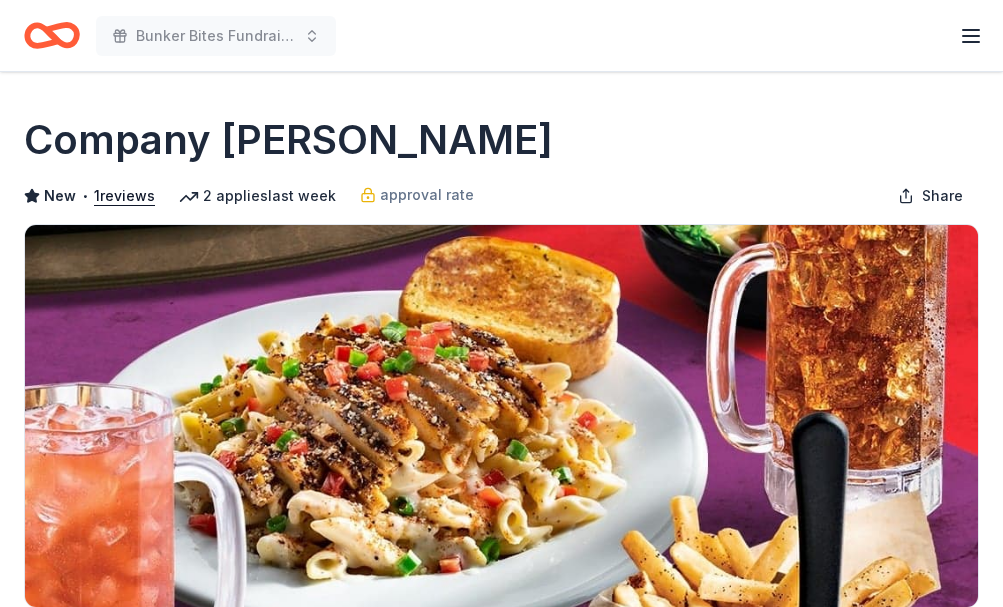 scroll, scrollTop: 0, scrollLeft: 0, axis: both 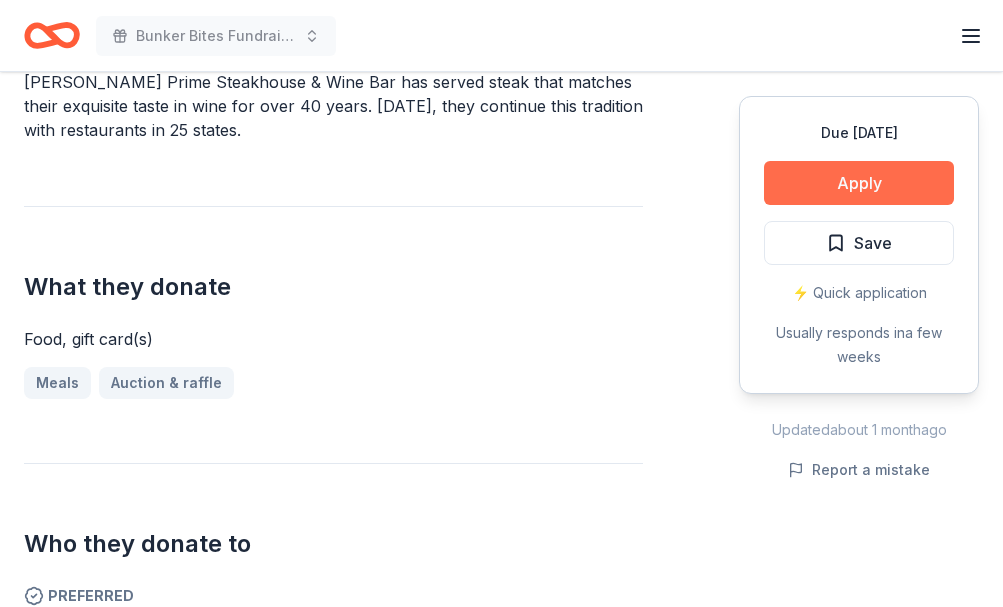 click on "Apply" at bounding box center (859, 183) 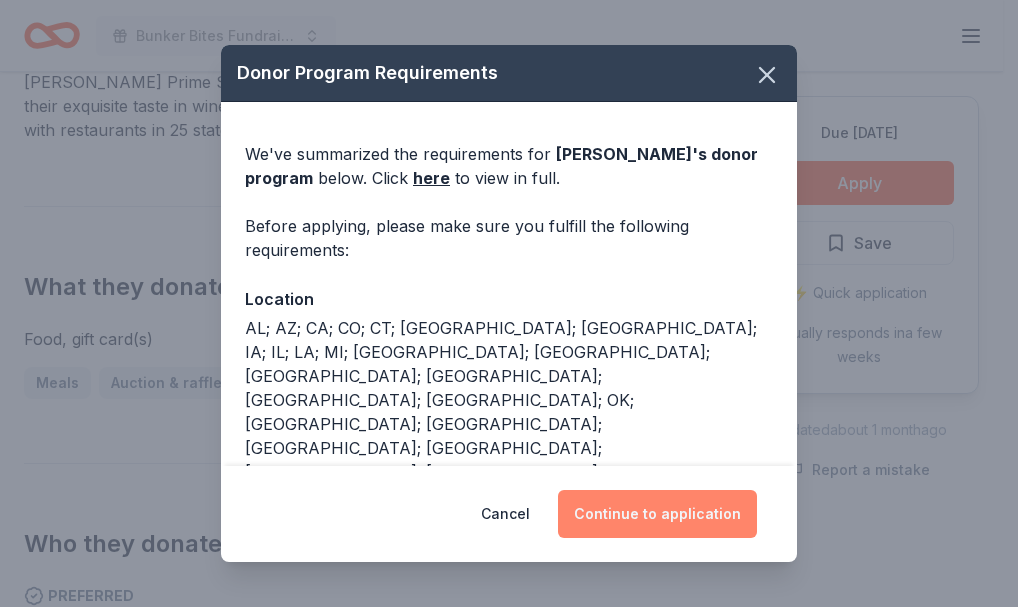 click on "Continue to application" at bounding box center [657, 514] 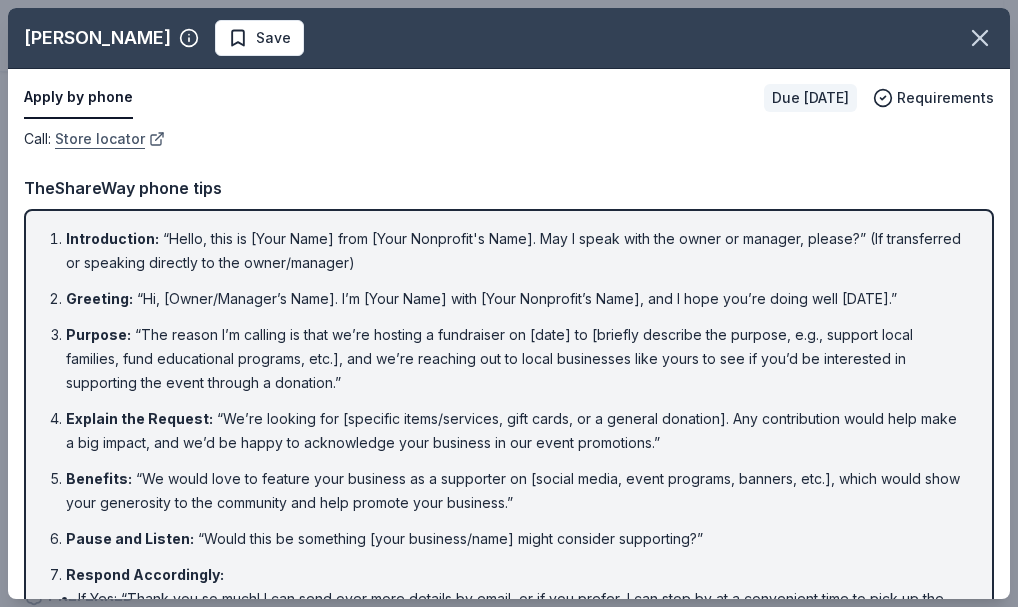 click on "Store locator" at bounding box center (110, 139) 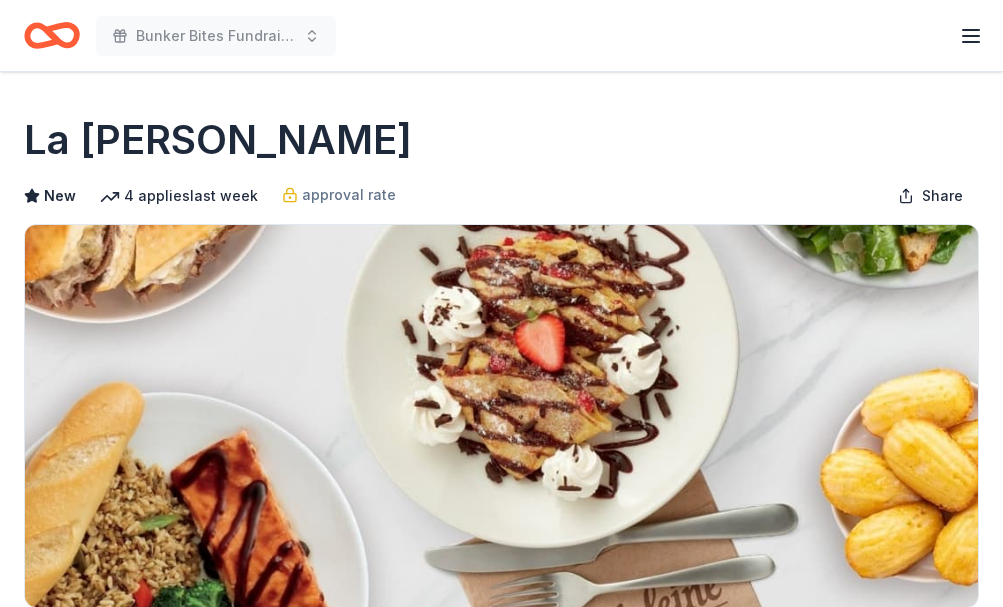 scroll, scrollTop: 0, scrollLeft: 0, axis: both 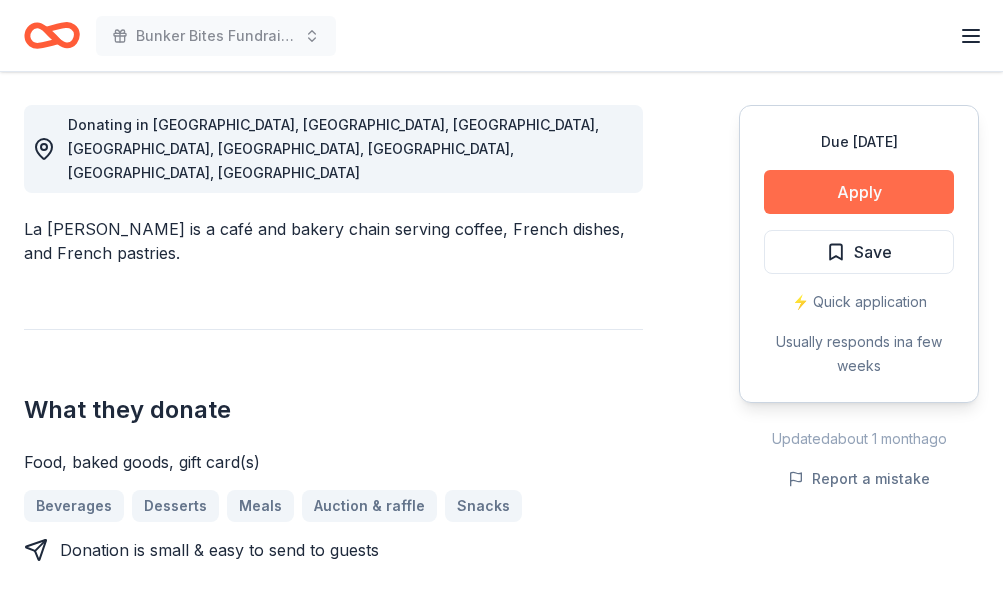 click on "Apply" at bounding box center [859, 192] 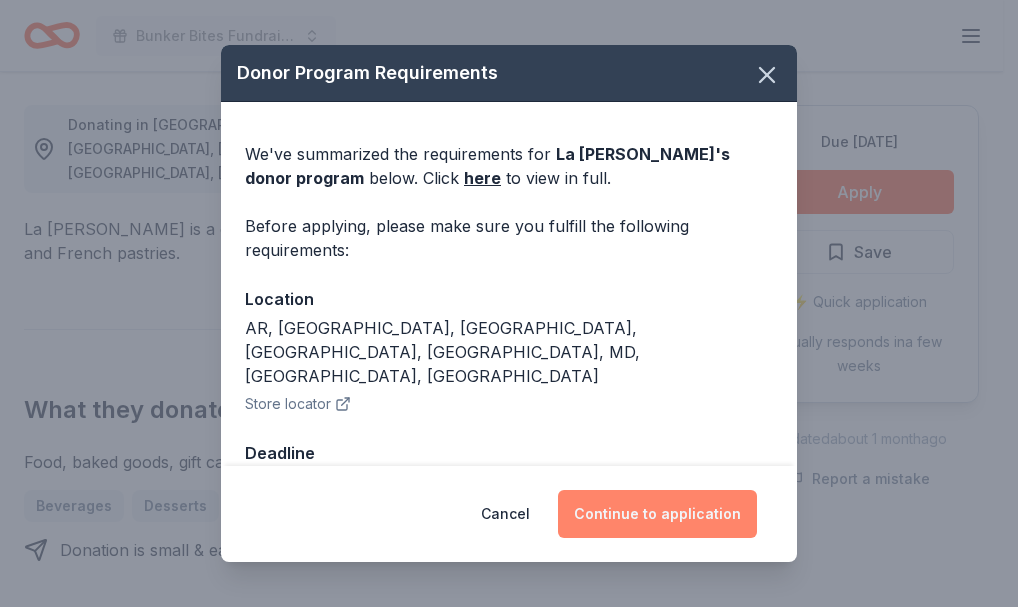 click on "Continue to application" at bounding box center (657, 514) 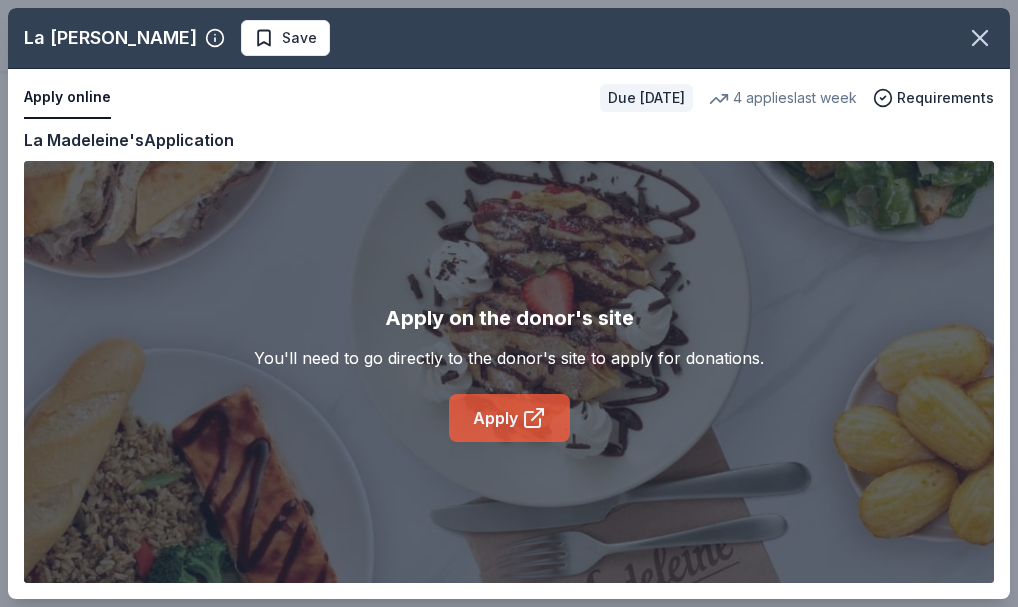 click on "Apply" at bounding box center (509, 418) 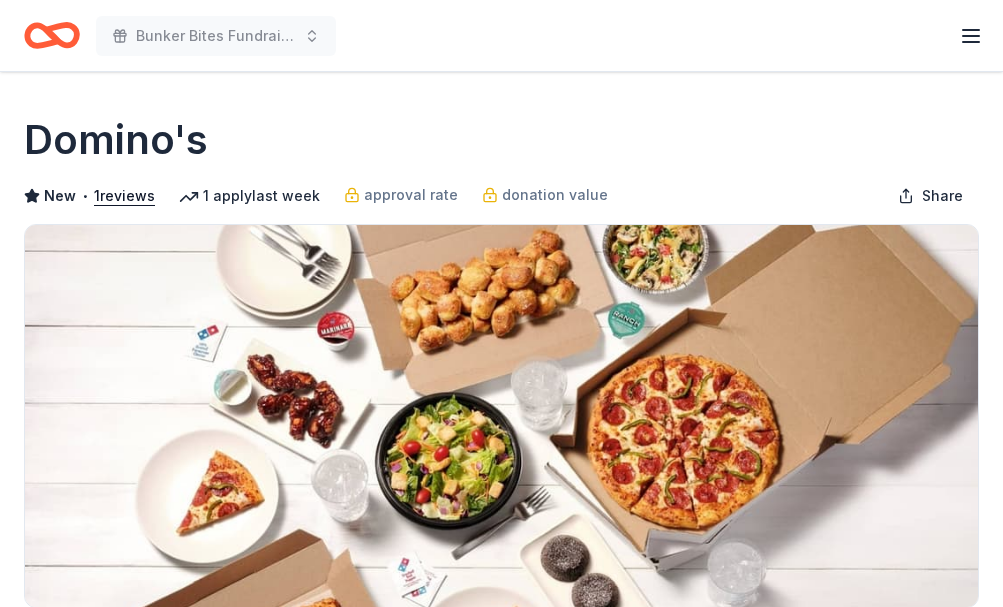 scroll, scrollTop: 0, scrollLeft: 0, axis: both 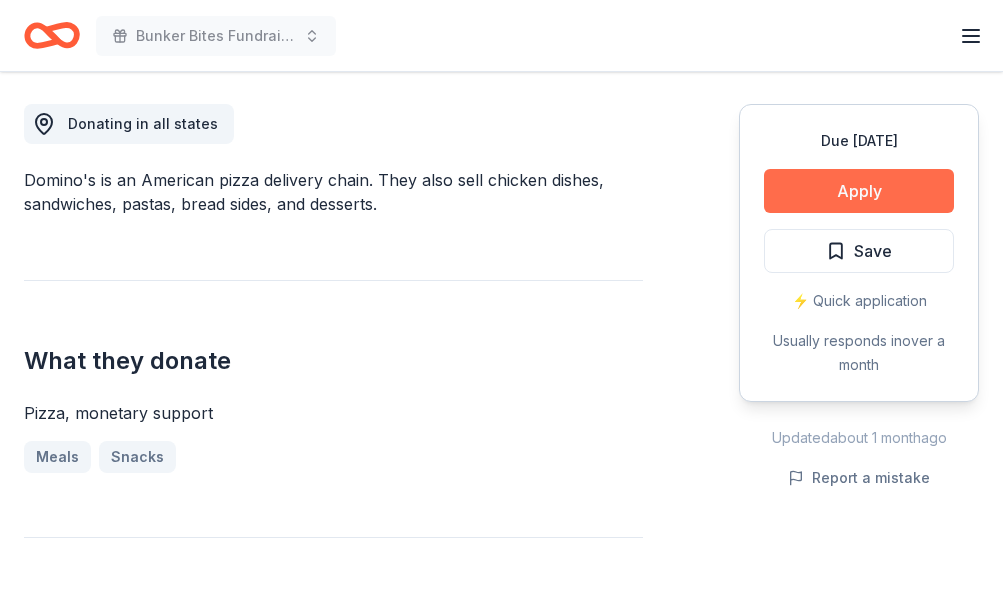click on "Apply" at bounding box center [859, 191] 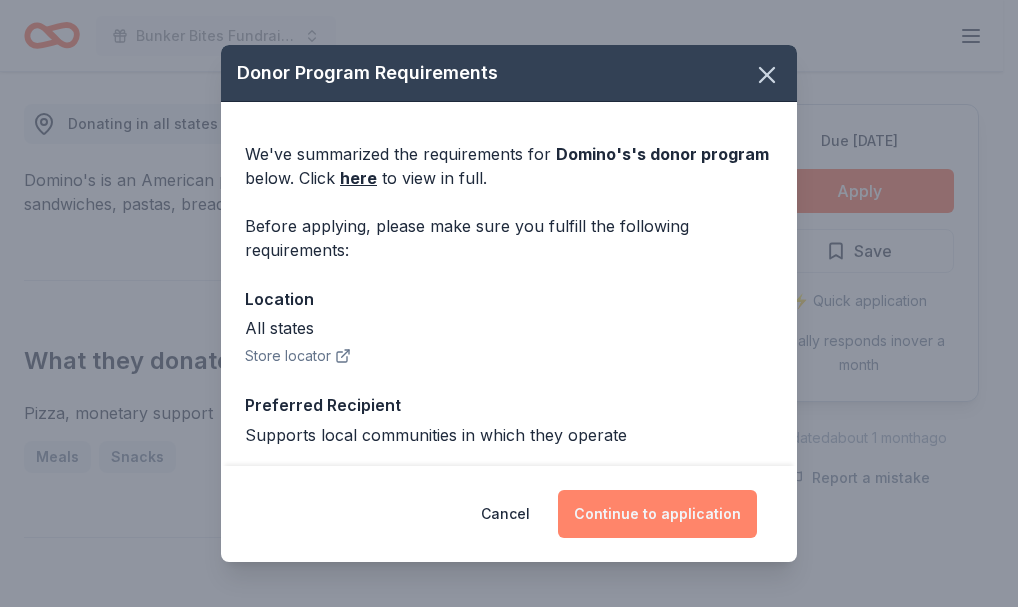click on "Continue to application" at bounding box center [657, 514] 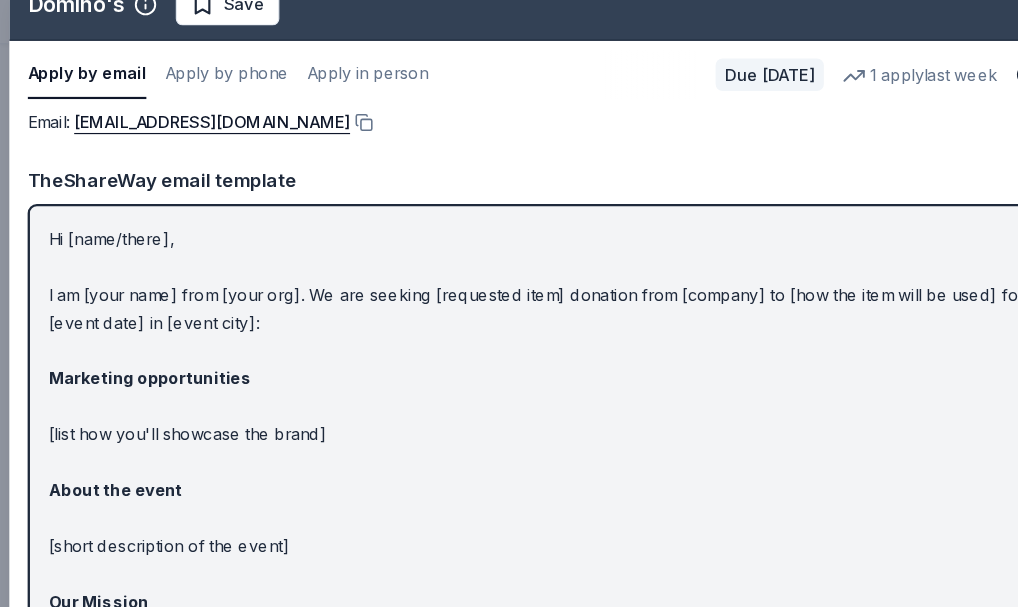 drag, startPoint x: 42, startPoint y: 233, endPoint x: 334, endPoint y: 502, distance: 397.02014 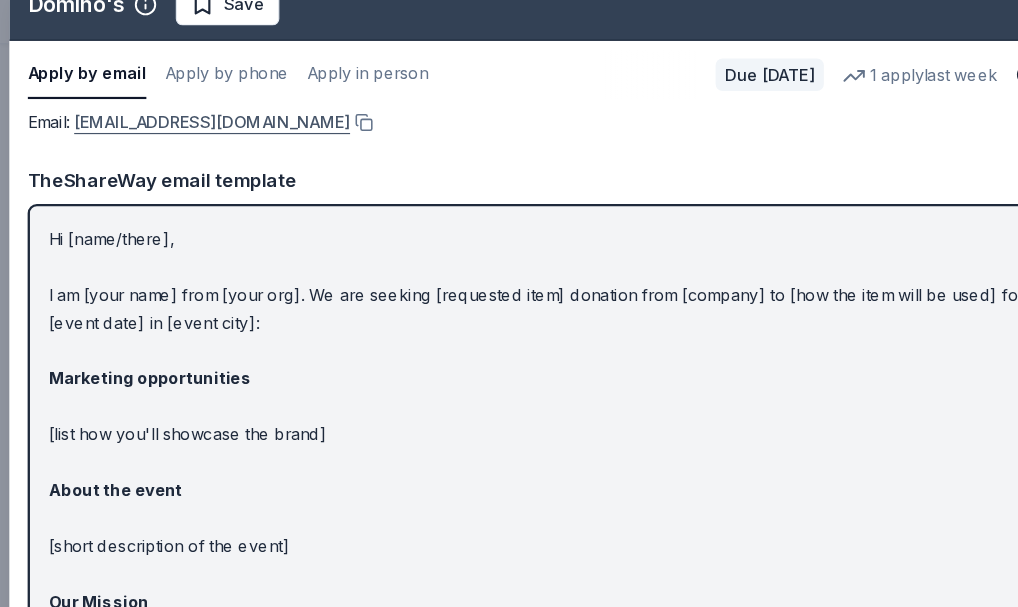 scroll, scrollTop: 3, scrollLeft: 0, axis: vertical 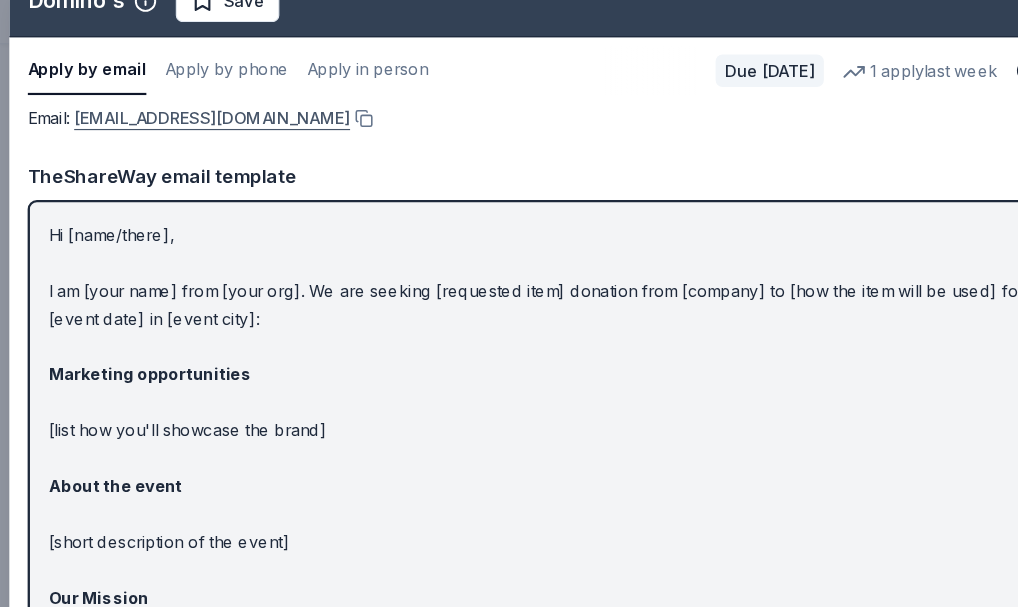 click on "communitygiving@dominos.com" at bounding box center (182, 136) 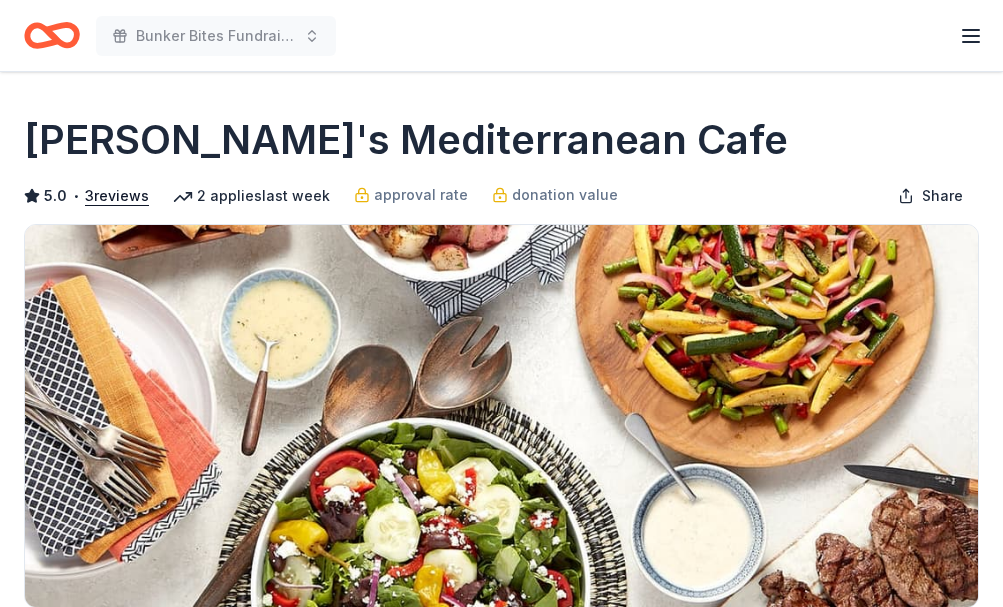 scroll, scrollTop: 0, scrollLeft: 0, axis: both 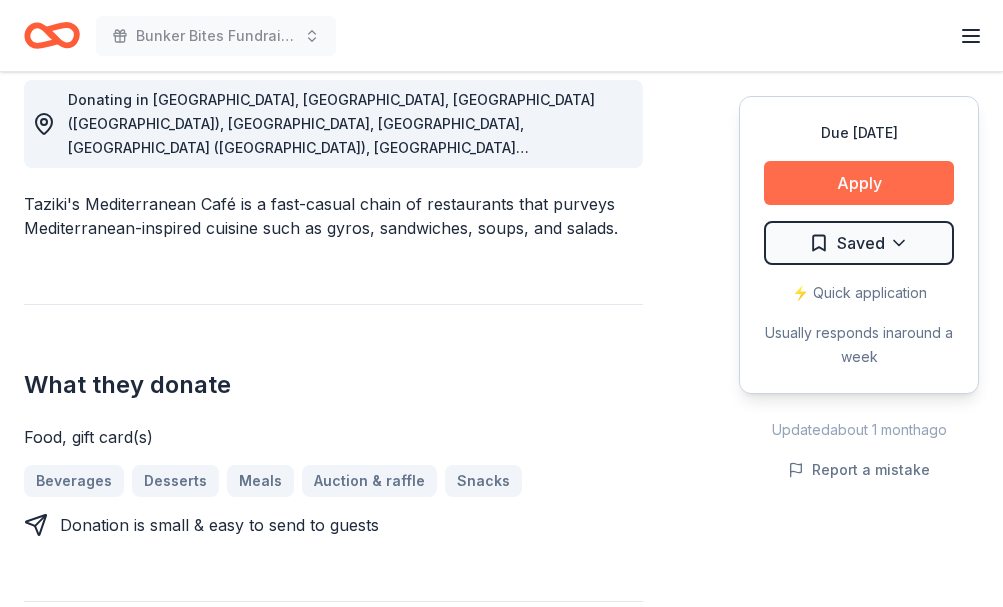 click on "Apply" at bounding box center [859, 183] 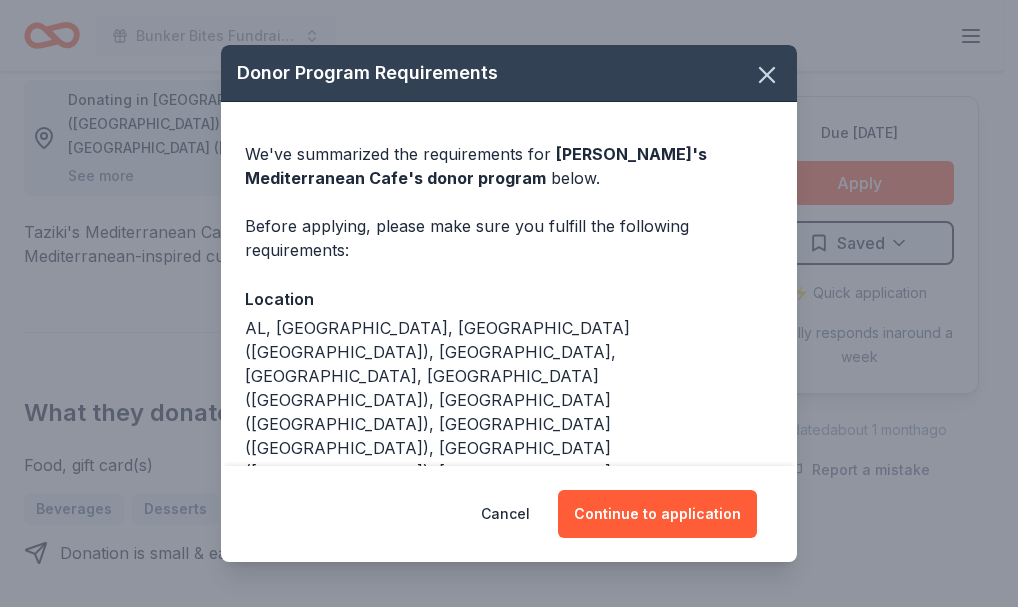 scroll, scrollTop: 52, scrollLeft: 0, axis: vertical 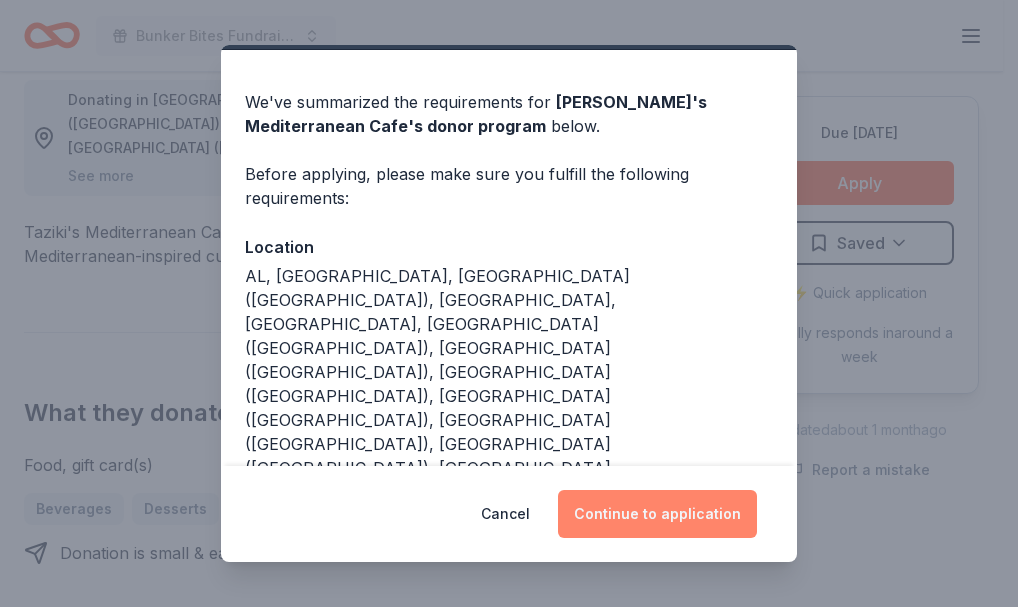 click on "Continue to application" at bounding box center [657, 514] 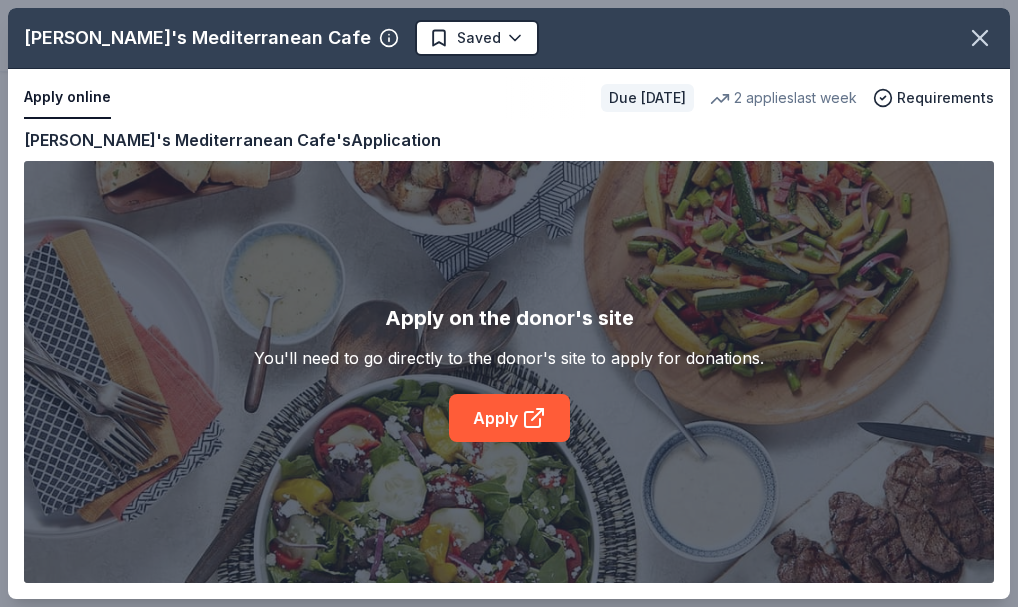 click on "Apply on the donor's site You'll need to go directly to the donor's site to apply for donations. Apply" at bounding box center (509, 372) 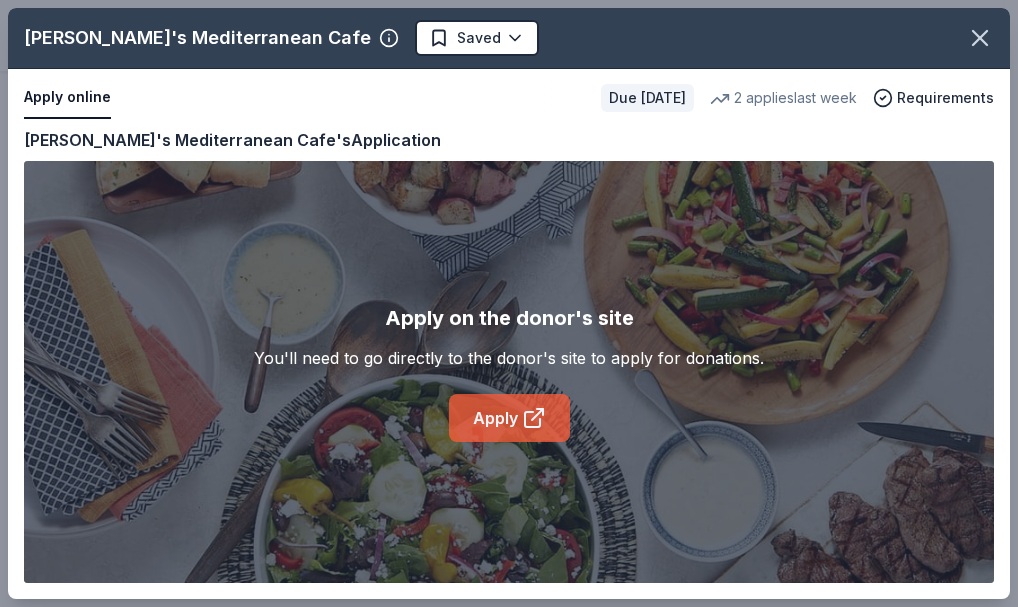 click on "Apply" at bounding box center [509, 418] 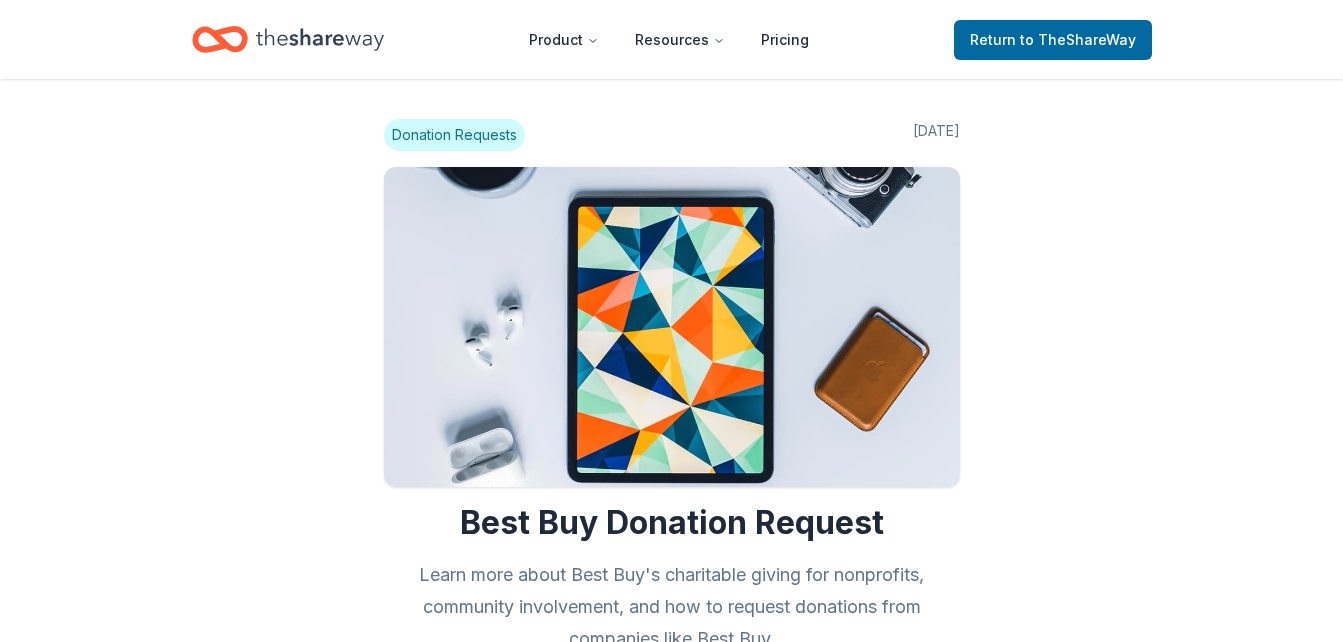 scroll, scrollTop: 0, scrollLeft: 0, axis: both 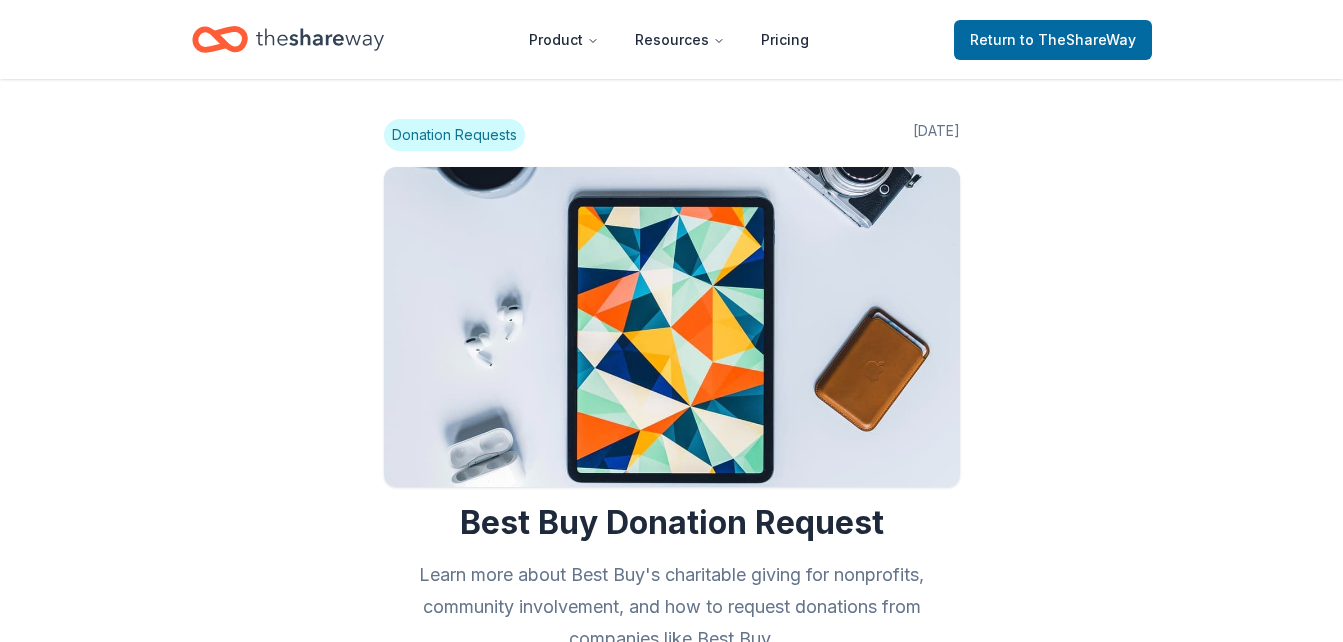 click at bounding box center [672, 327] 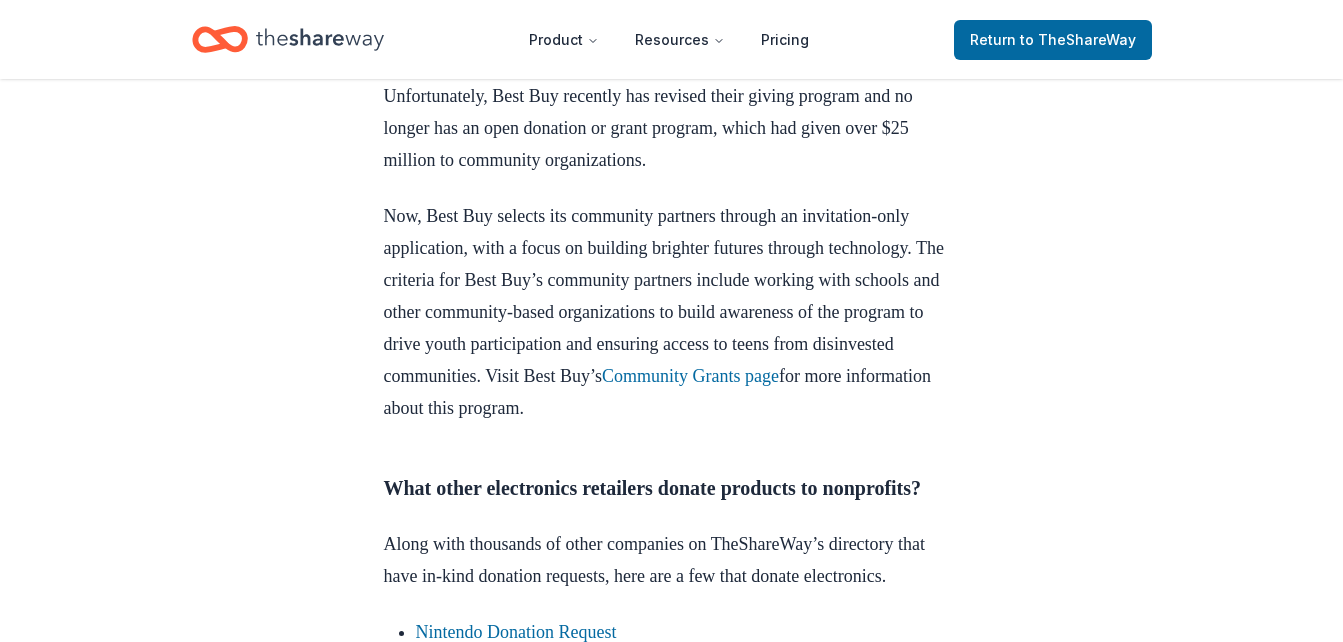 scroll, scrollTop: 935, scrollLeft: 0, axis: vertical 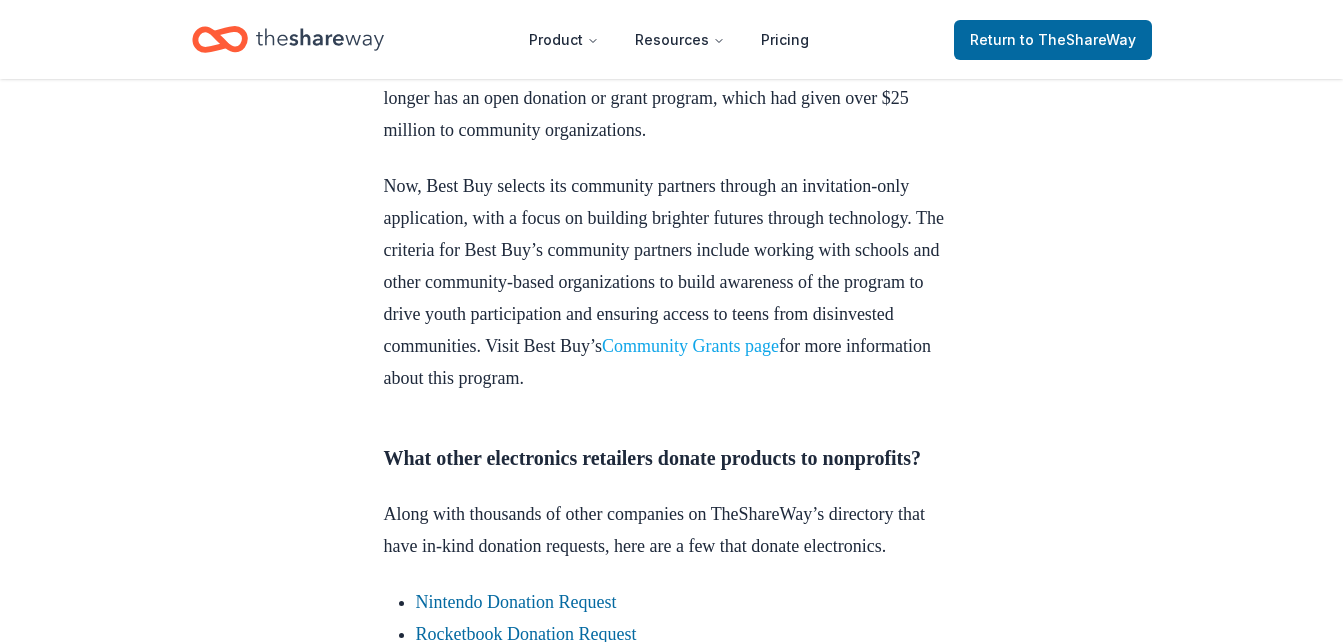 click on "Community Grants page" at bounding box center (690, 346) 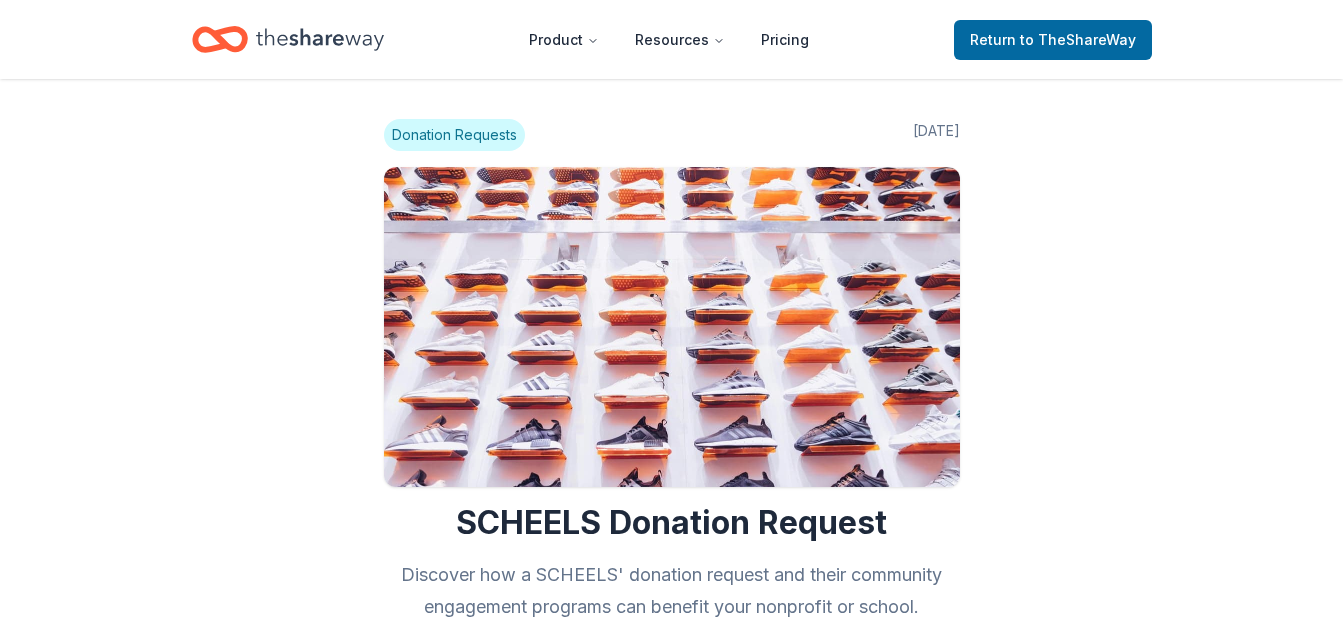 scroll, scrollTop: 0, scrollLeft: 0, axis: both 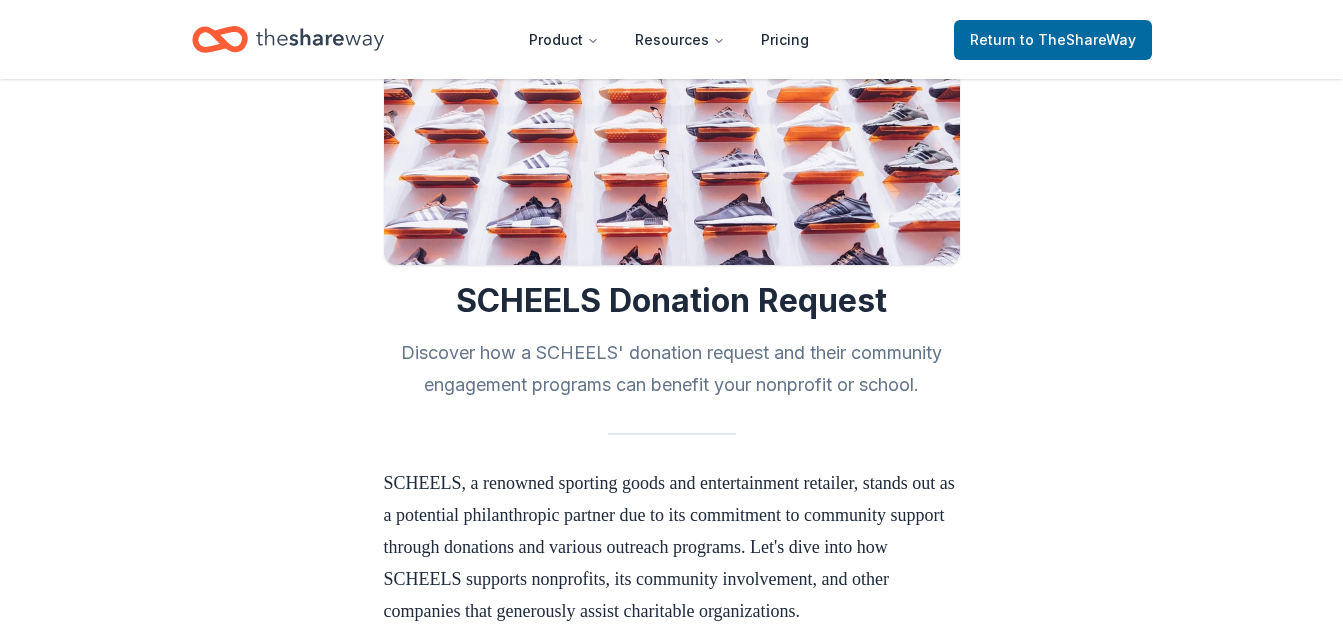 click on "SCHEELS Donation Request" at bounding box center (672, 301) 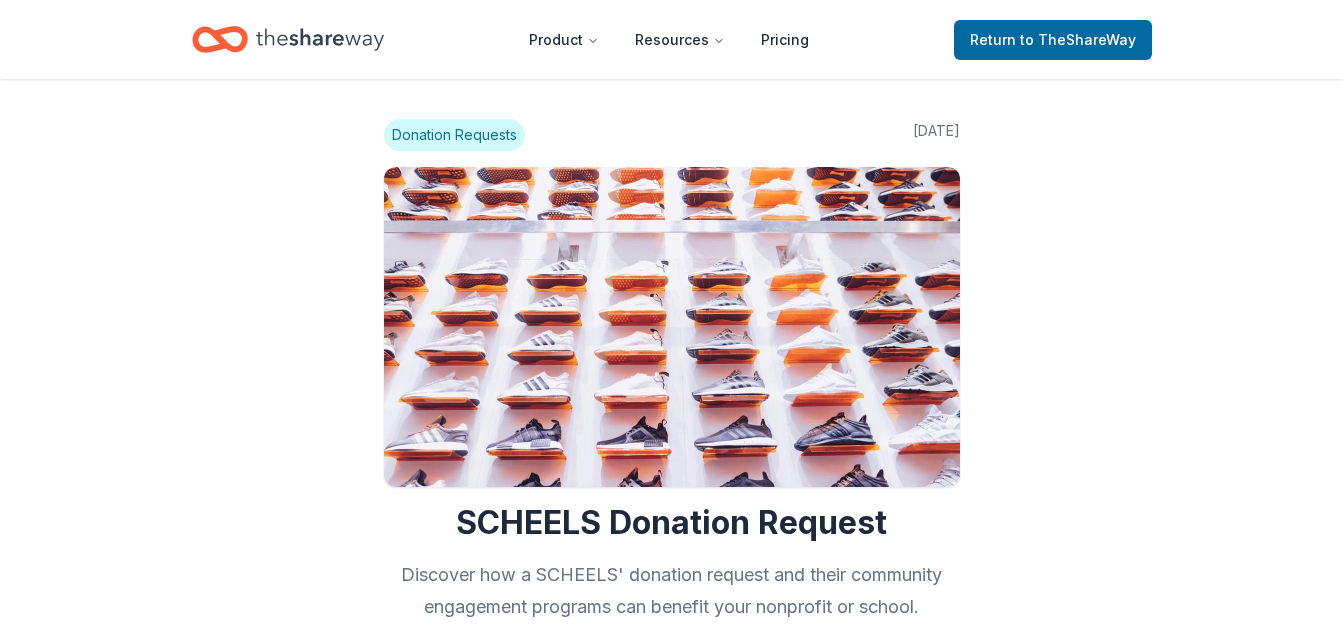 click on "Donation Requests" at bounding box center (454, 135) 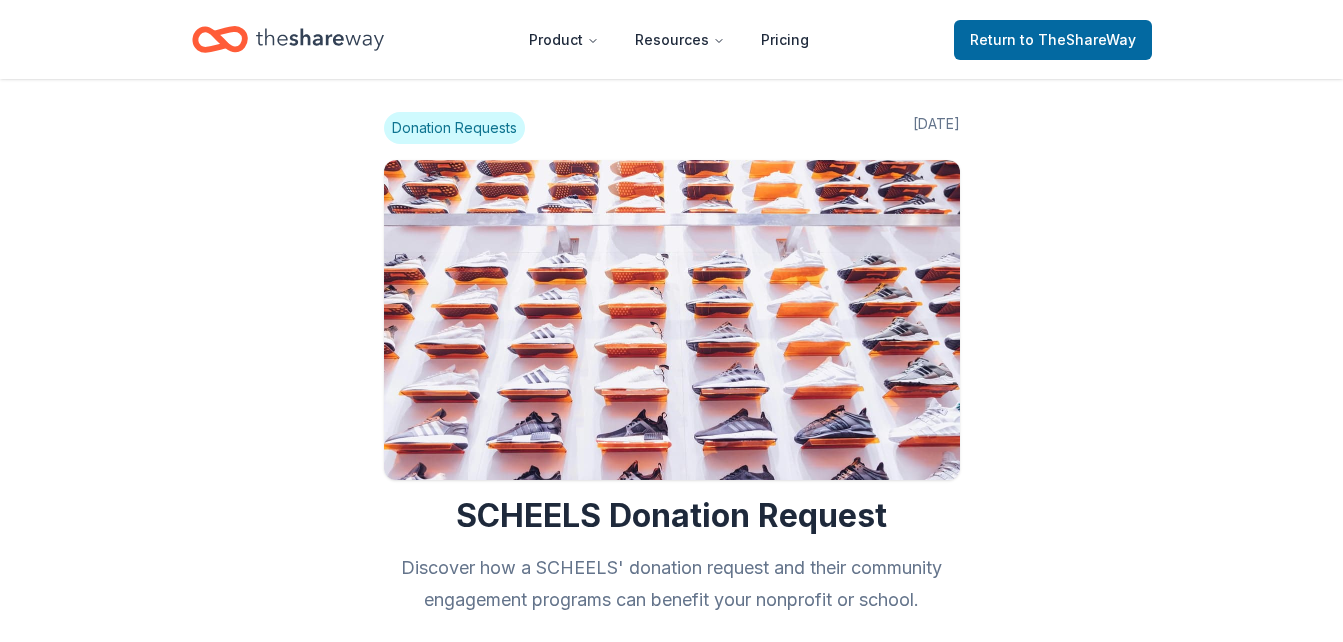 scroll, scrollTop: 8, scrollLeft: 0, axis: vertical 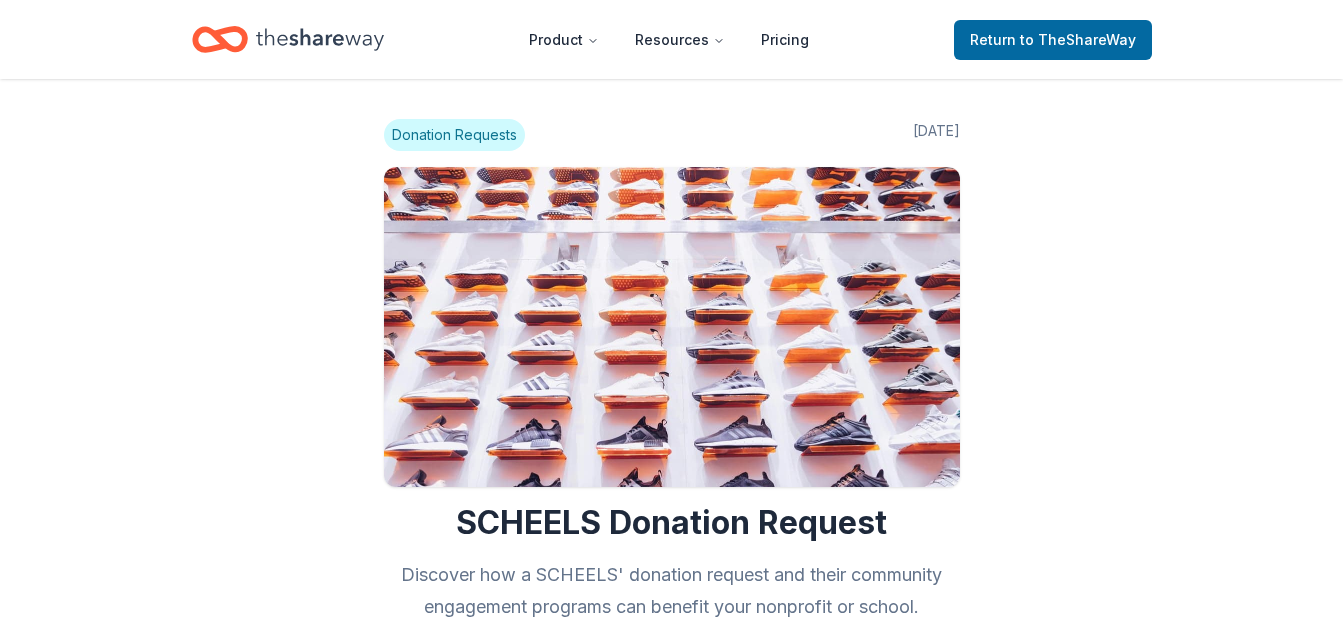 drag, startPoint x: 1342, startPoint y: 65, endPoint x: 1348, endPoint y: 92, distance: 27.658634 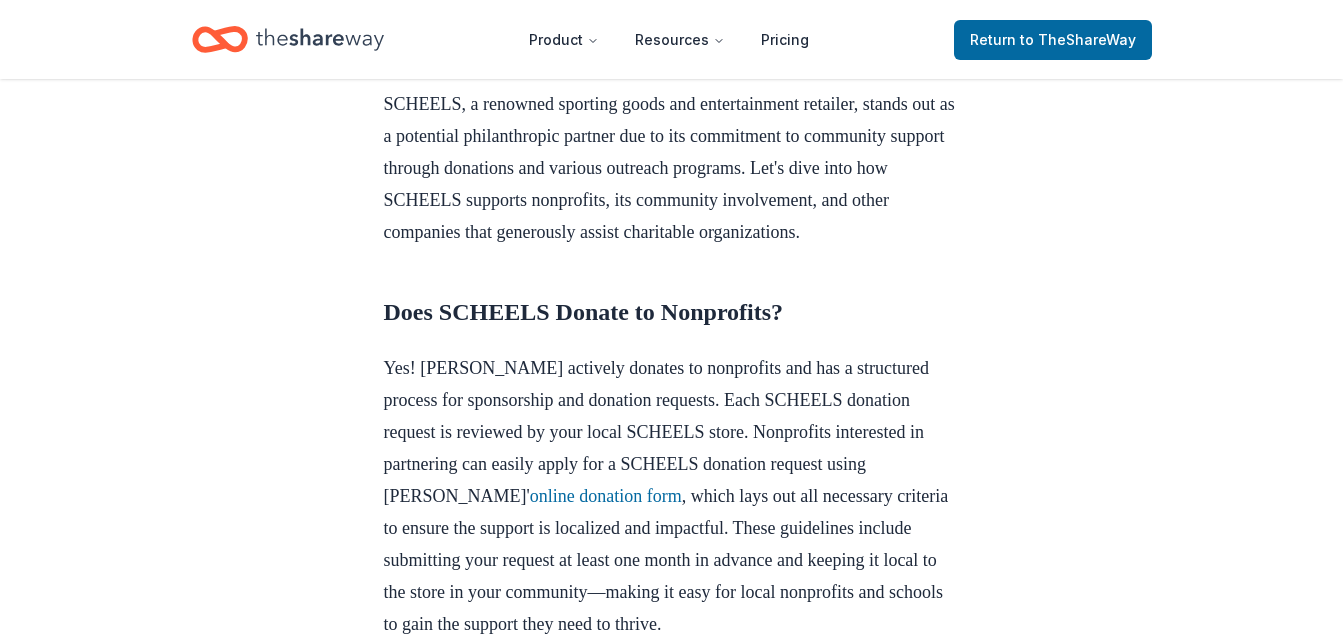 scroll, scrollTop: 627, scrollLeft: 0, axis: vertical 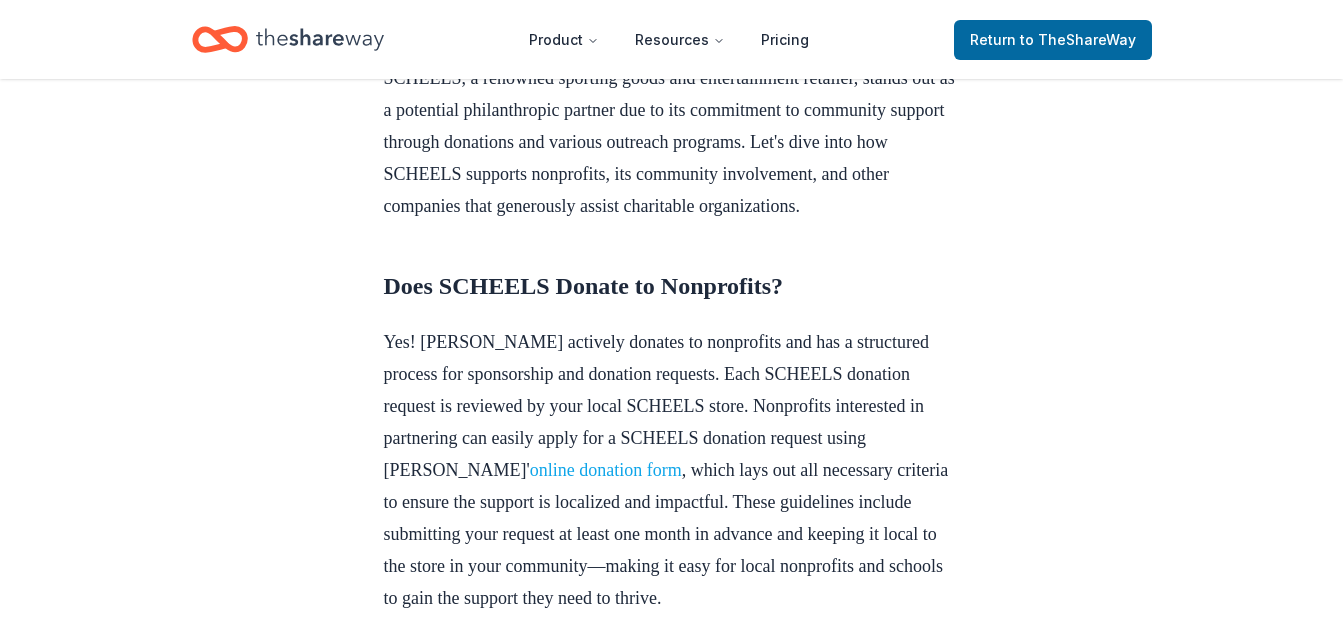 click on "online donation form" at bounding box center [606, 470] 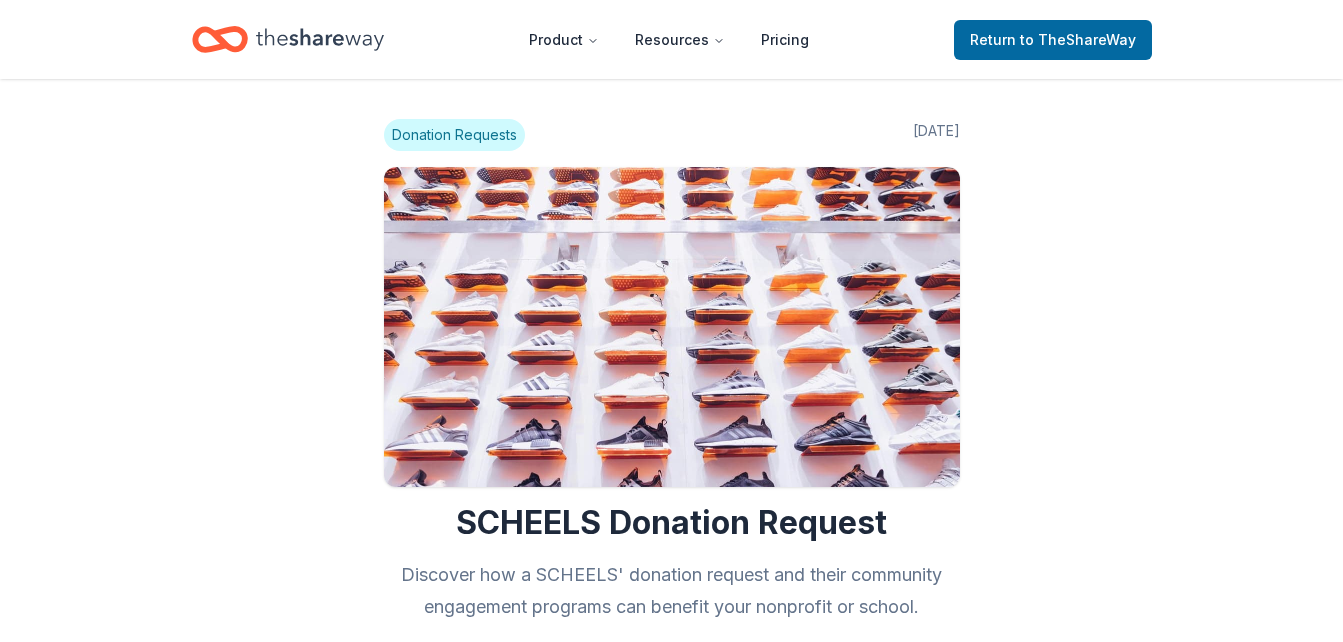 scroll, scrollTop: 627, scrollLeft: 0, axis: vertical 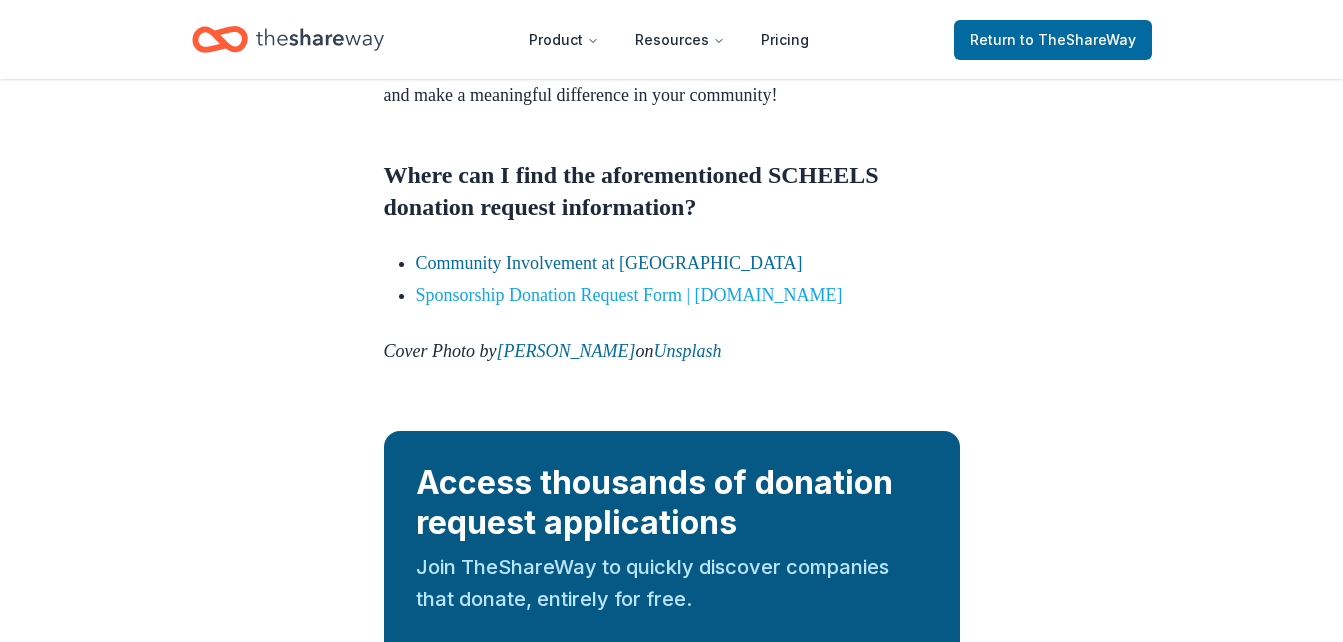 click on "Sponsorship Donation Request Form | [DOMAIN_NAME]" at bounding box center (629, 295) 